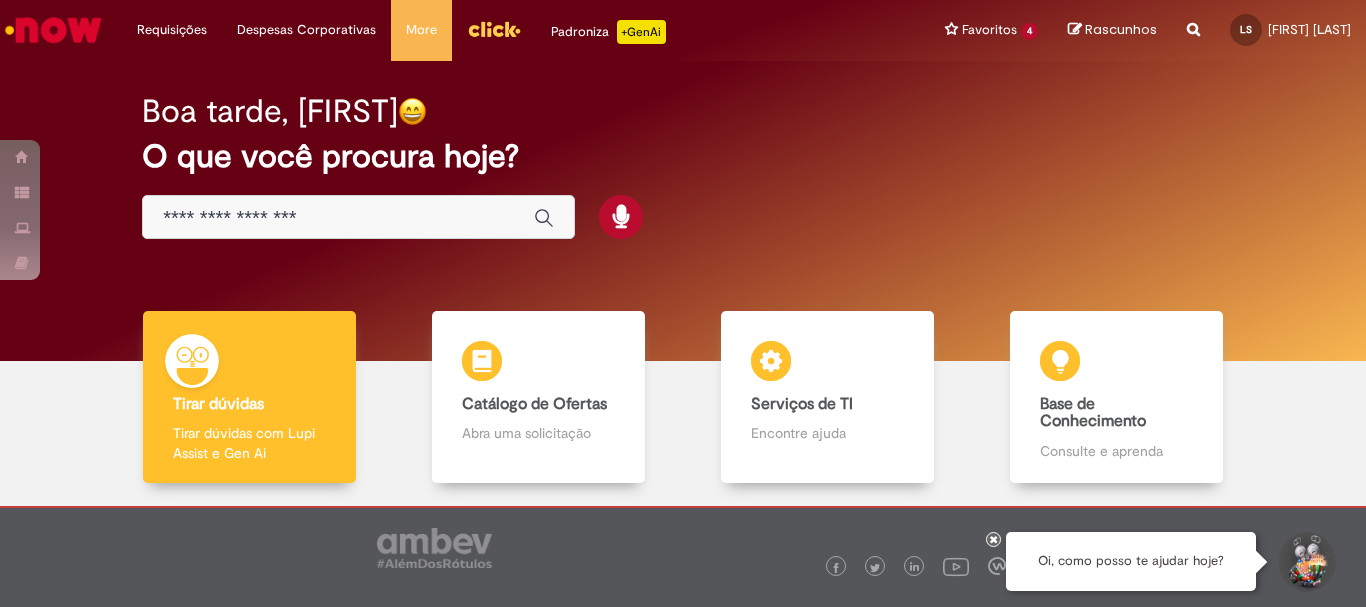 scroll, scrollTop: 0, scrollLeft: 0, axis: both 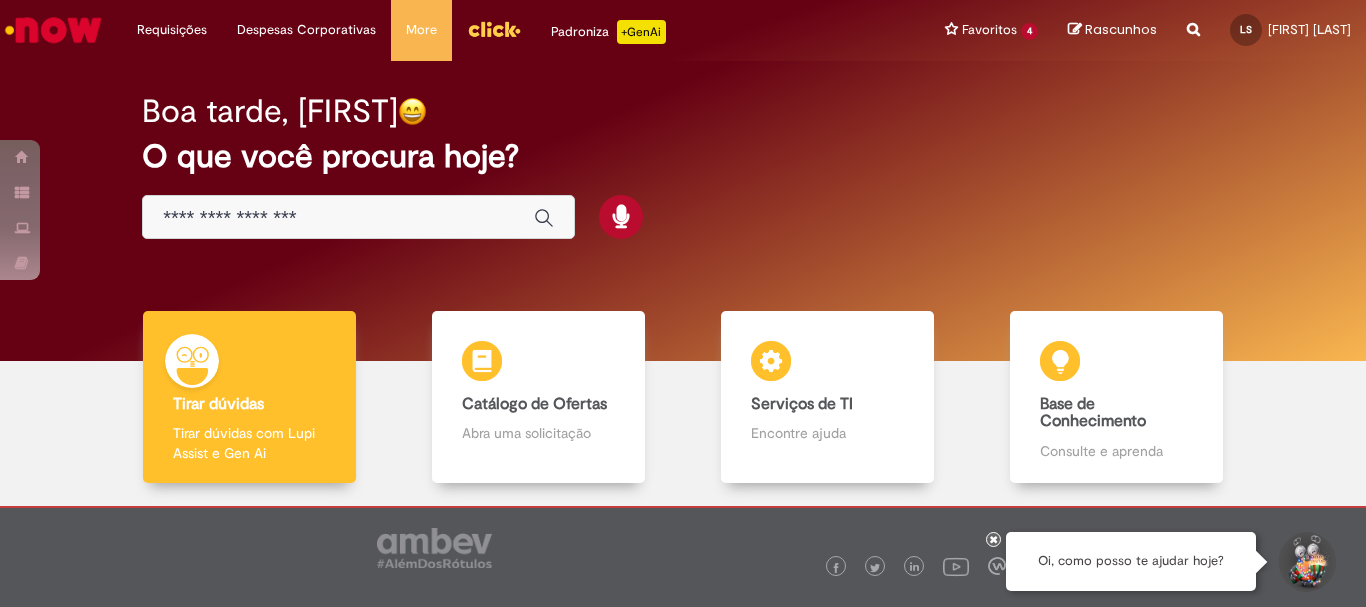 click at bounding box center (358, 217) 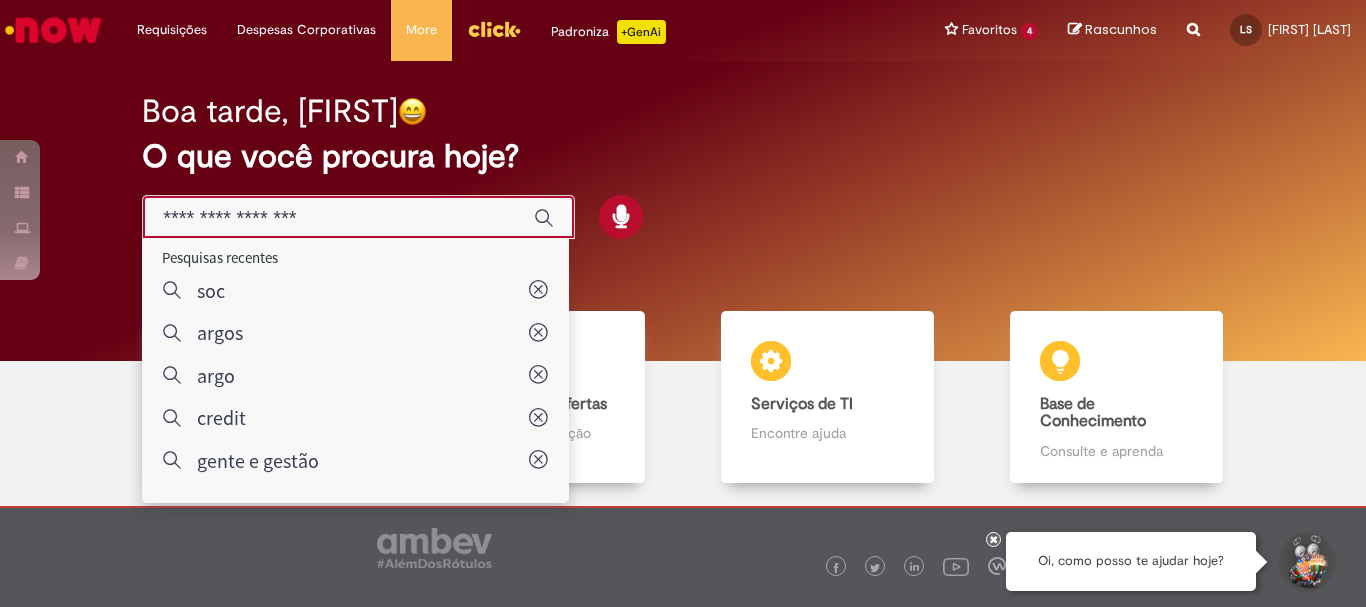 type on "*" 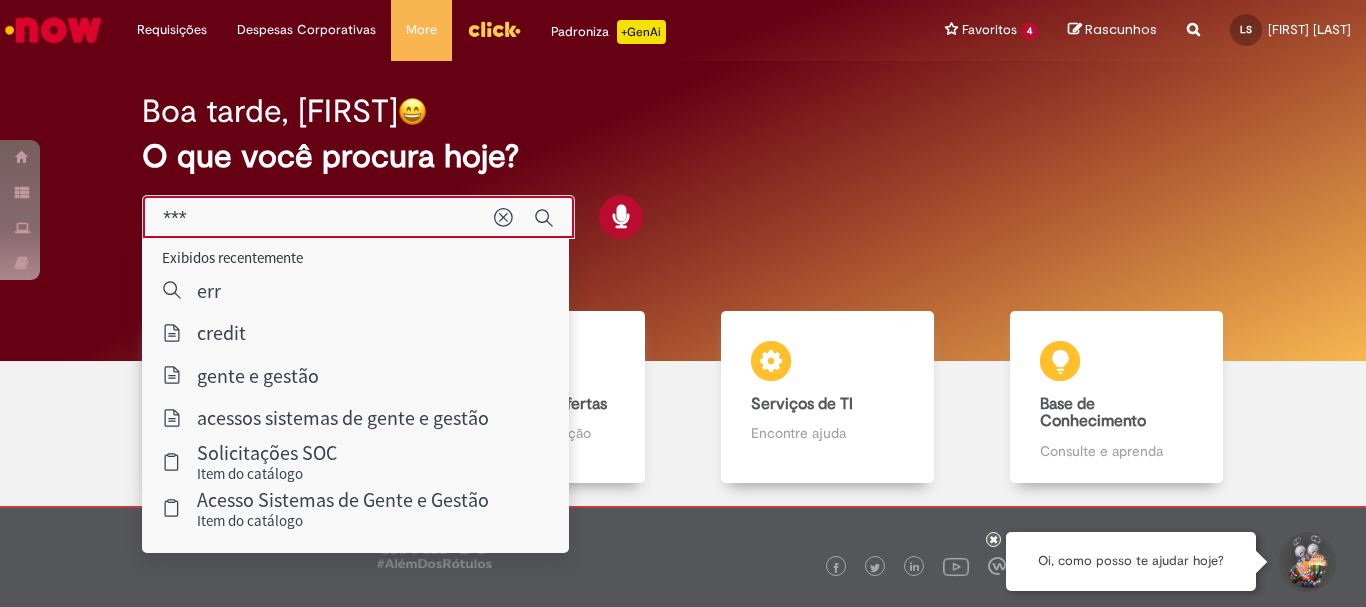 type on "****" 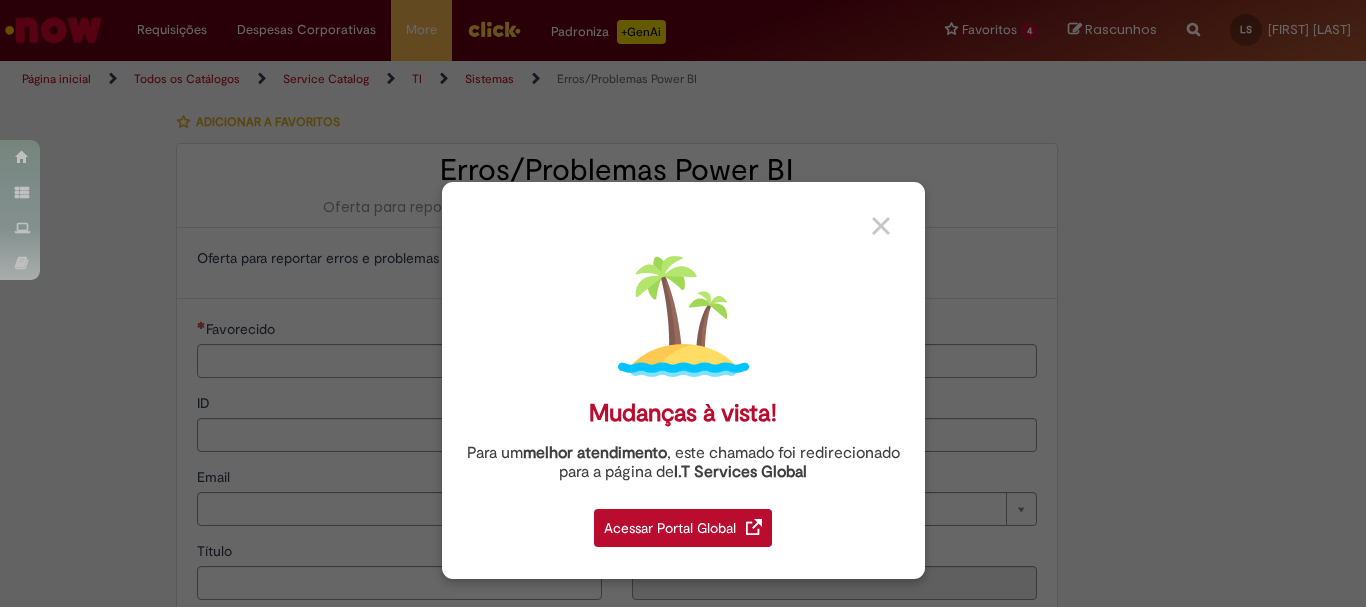 type on "********" 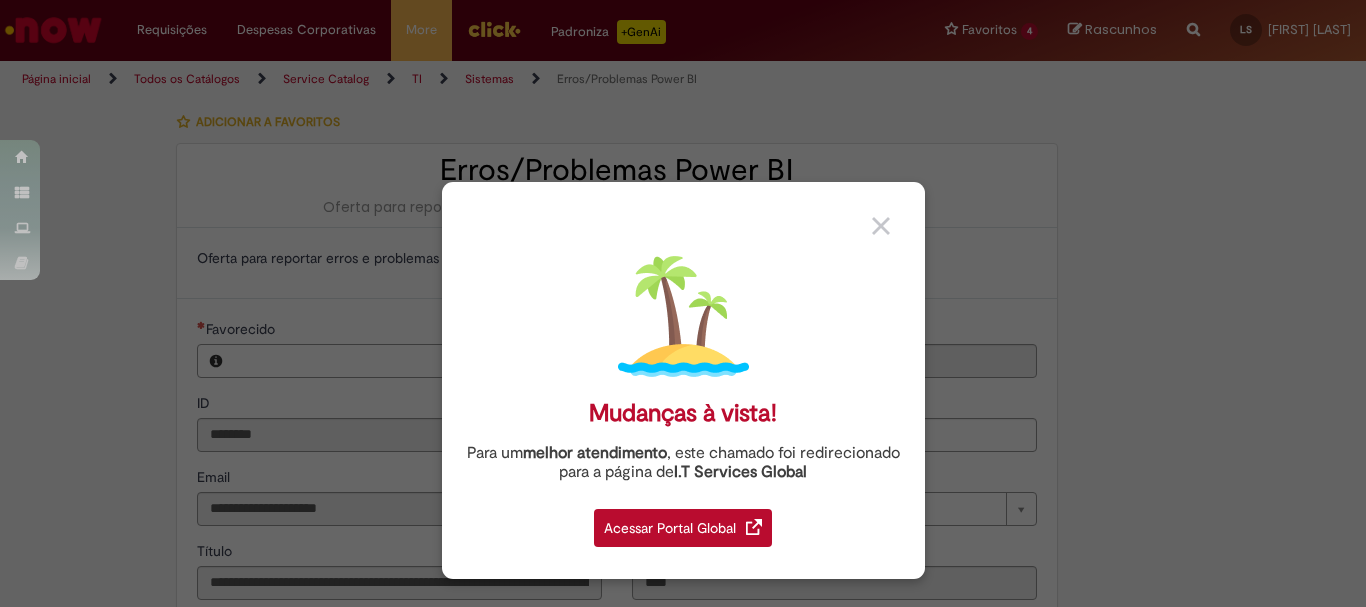 type on "**********" 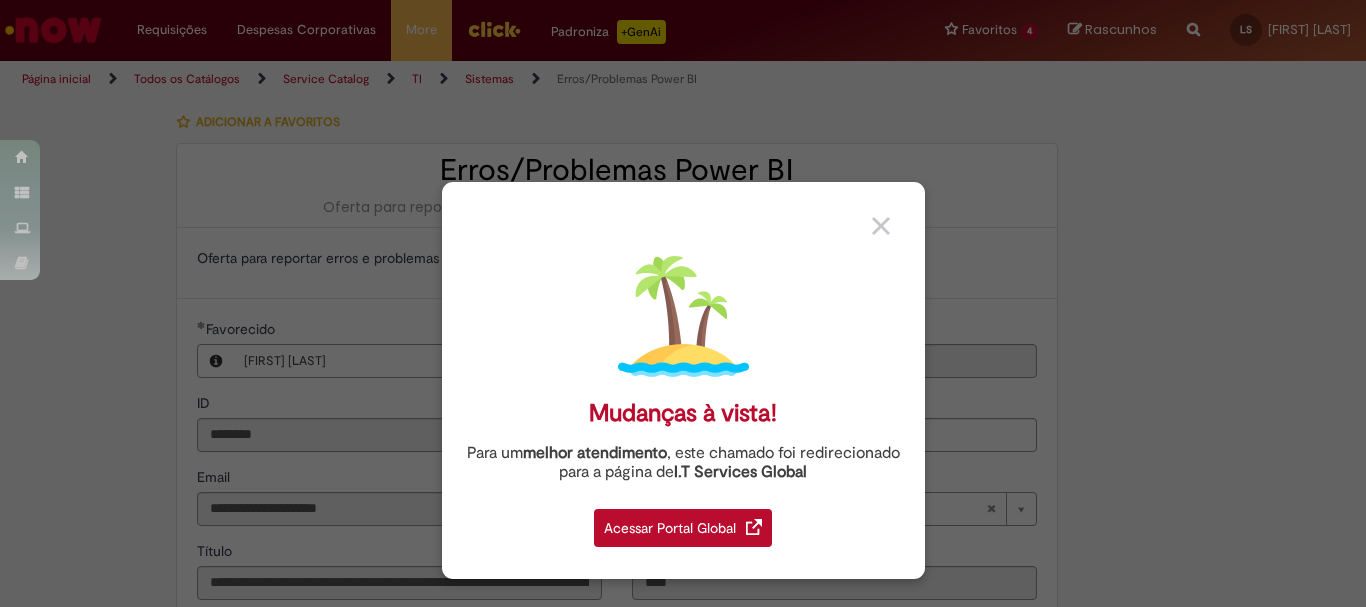 click on "Acessar Portal Global" at bounding box center [683, 528] 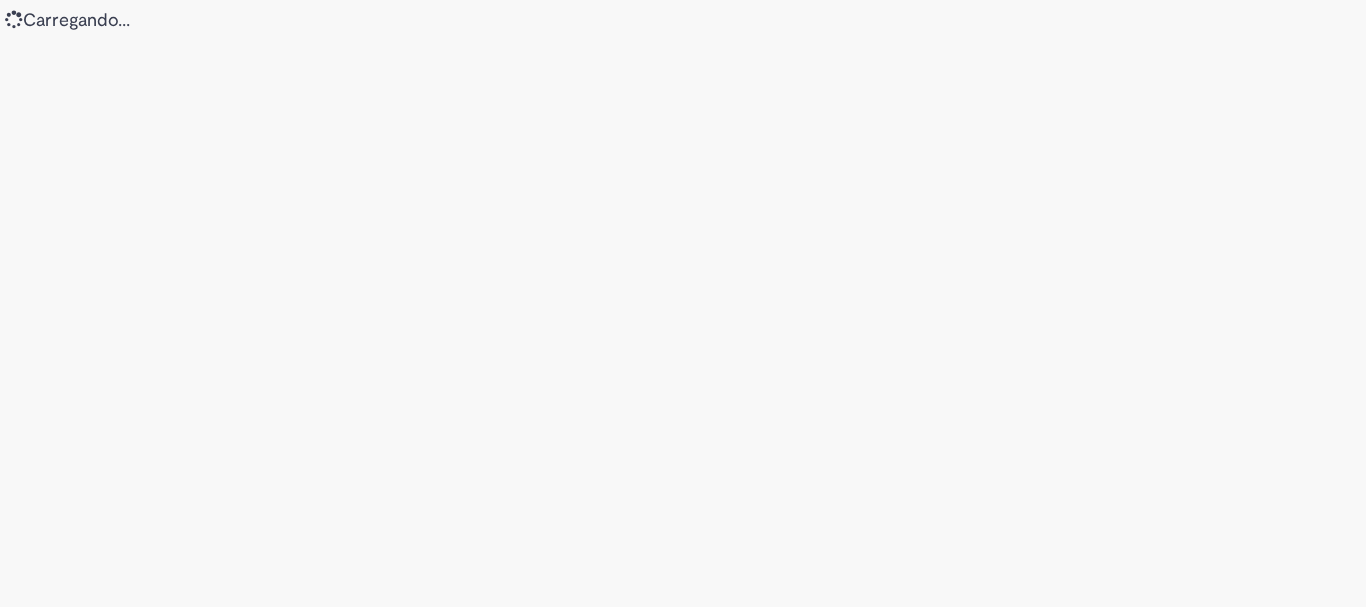 scroll, scrollTop: 0, scrollLeft: 0, axis: both 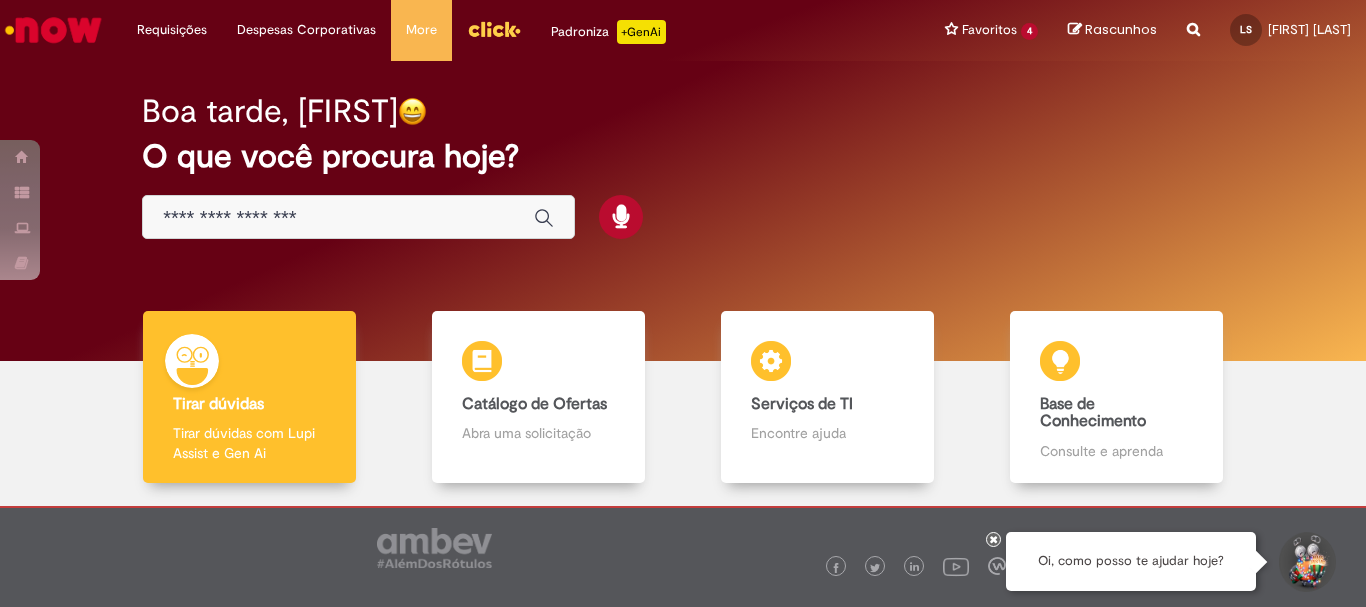 click at bounding box center (338, 218) 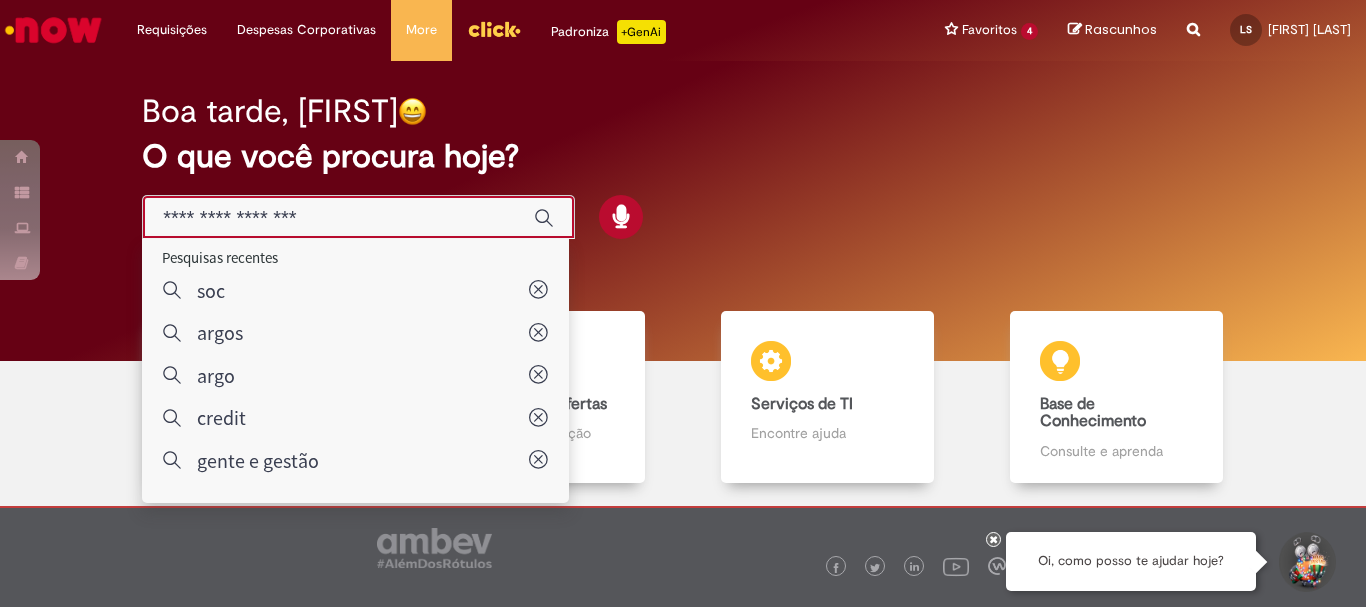 type on "*" 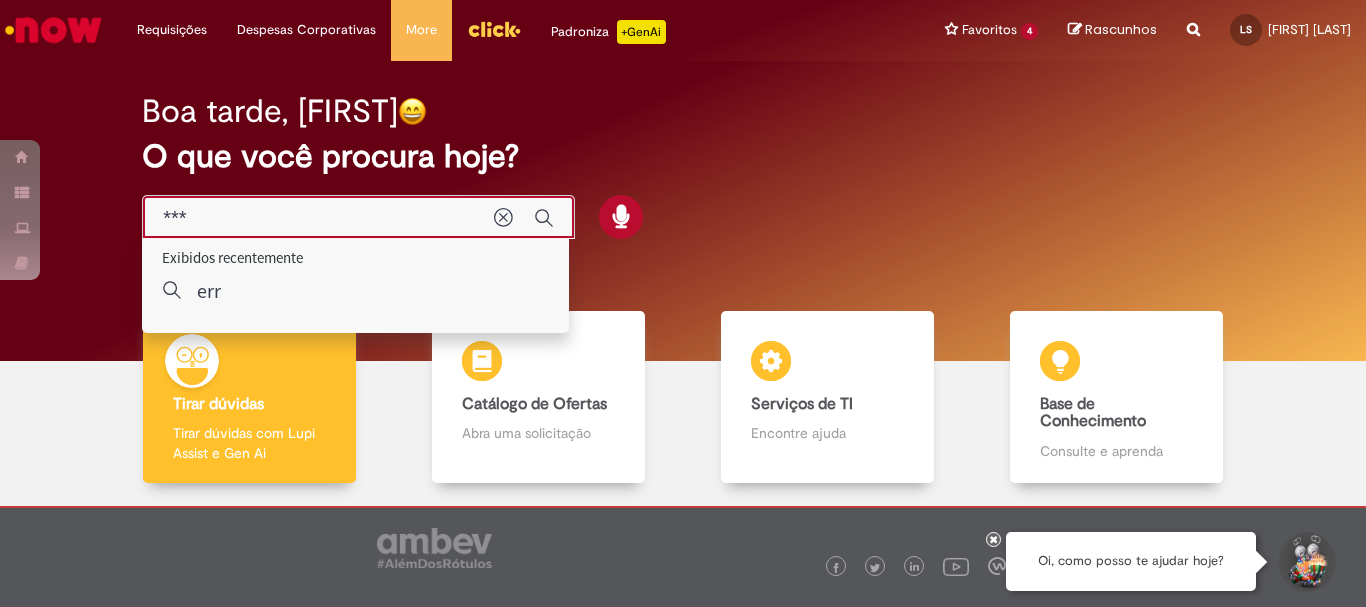 type on "****" 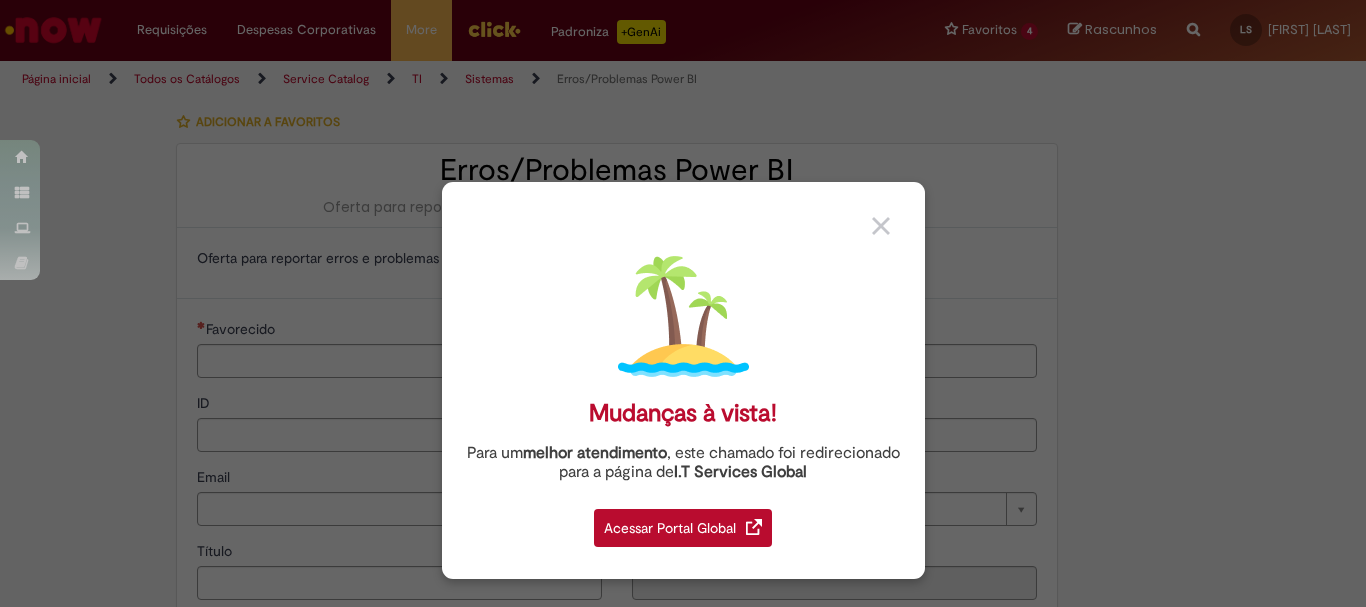 type on "********" 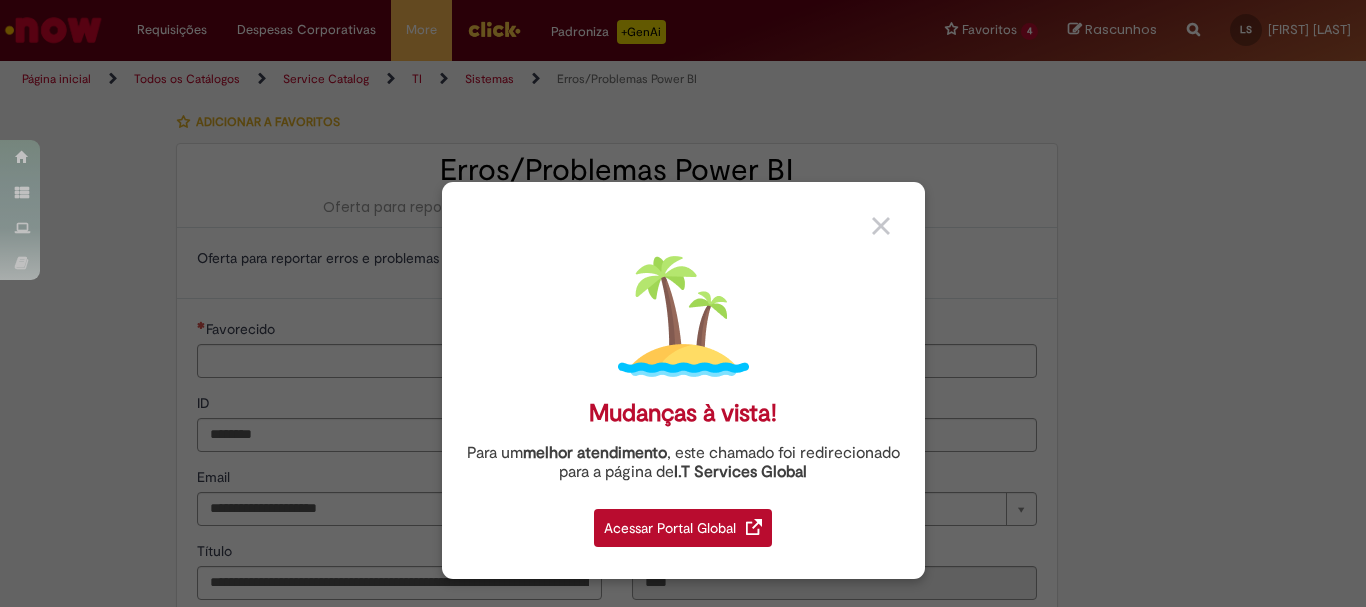 type on "**********" 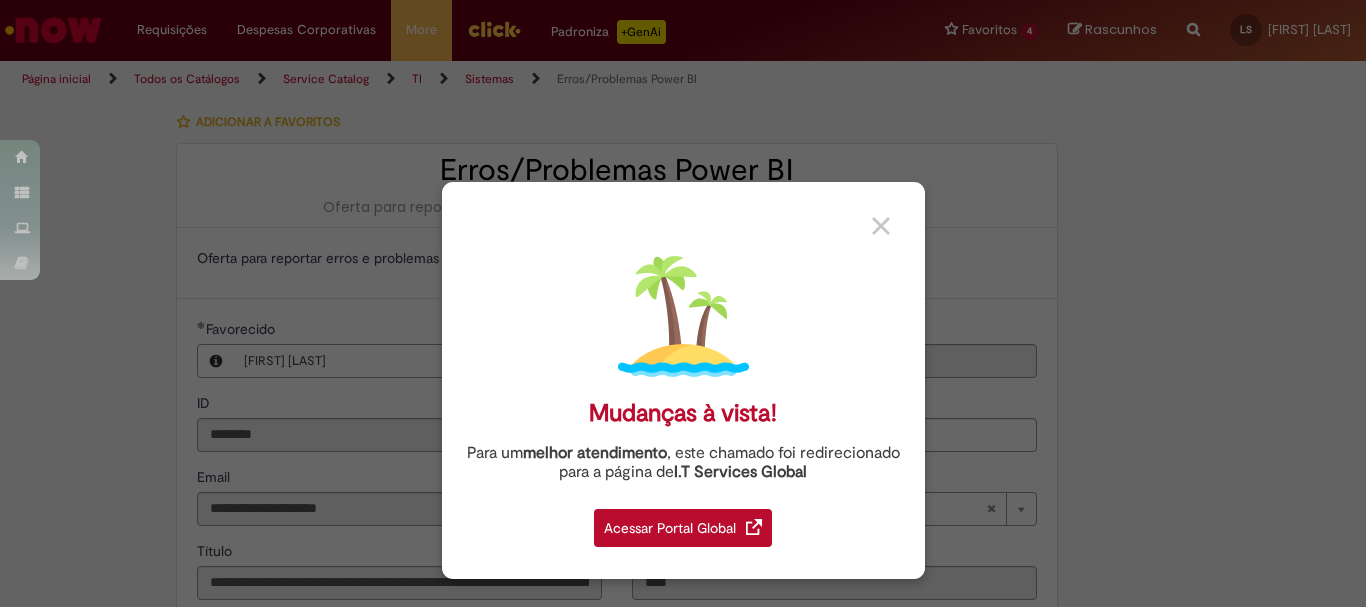 type on "**********" 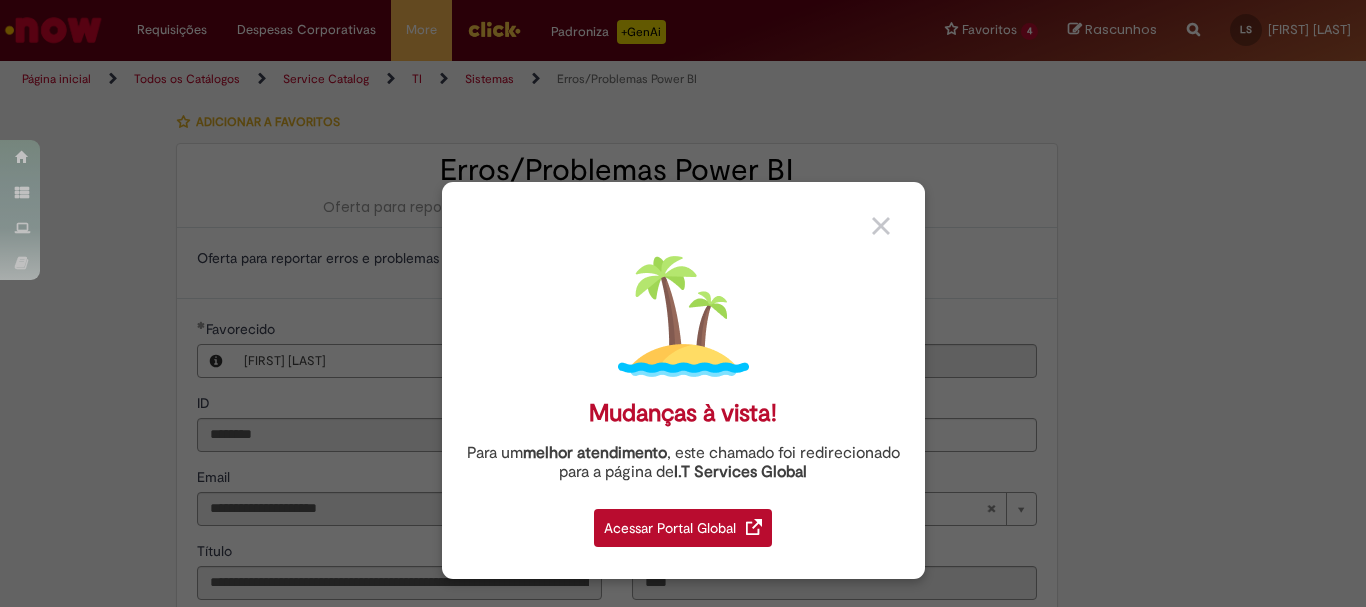 click at bounding box center [881, 226] 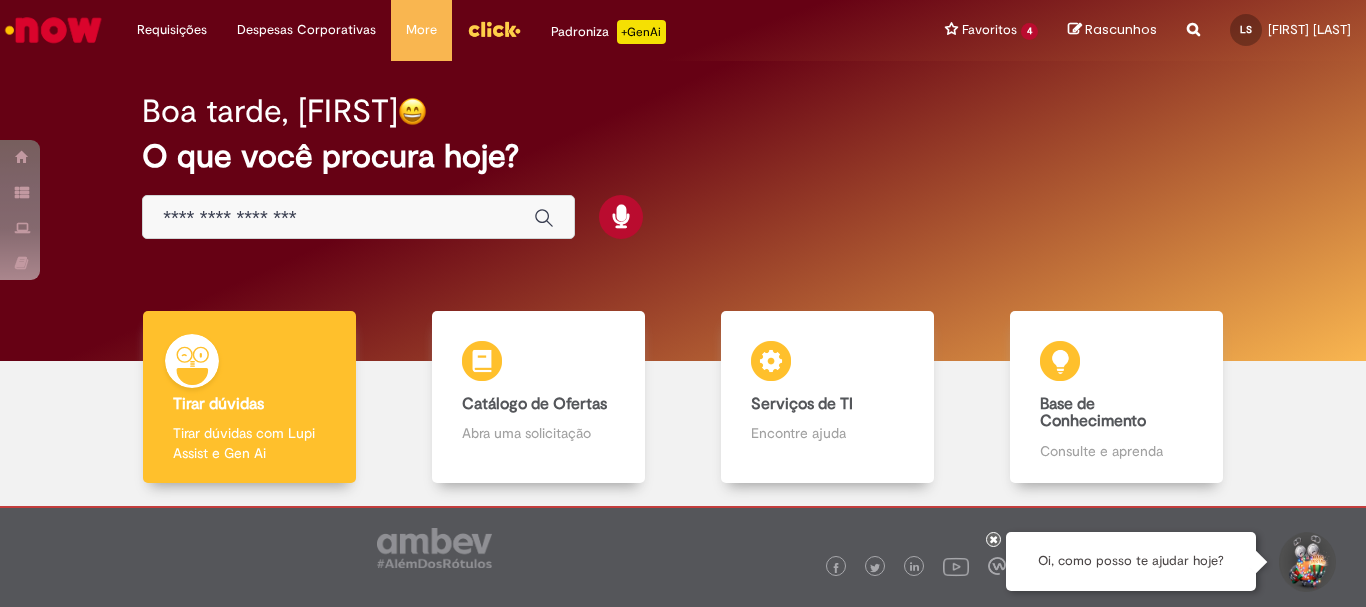 click at bounding box center (338, 218) 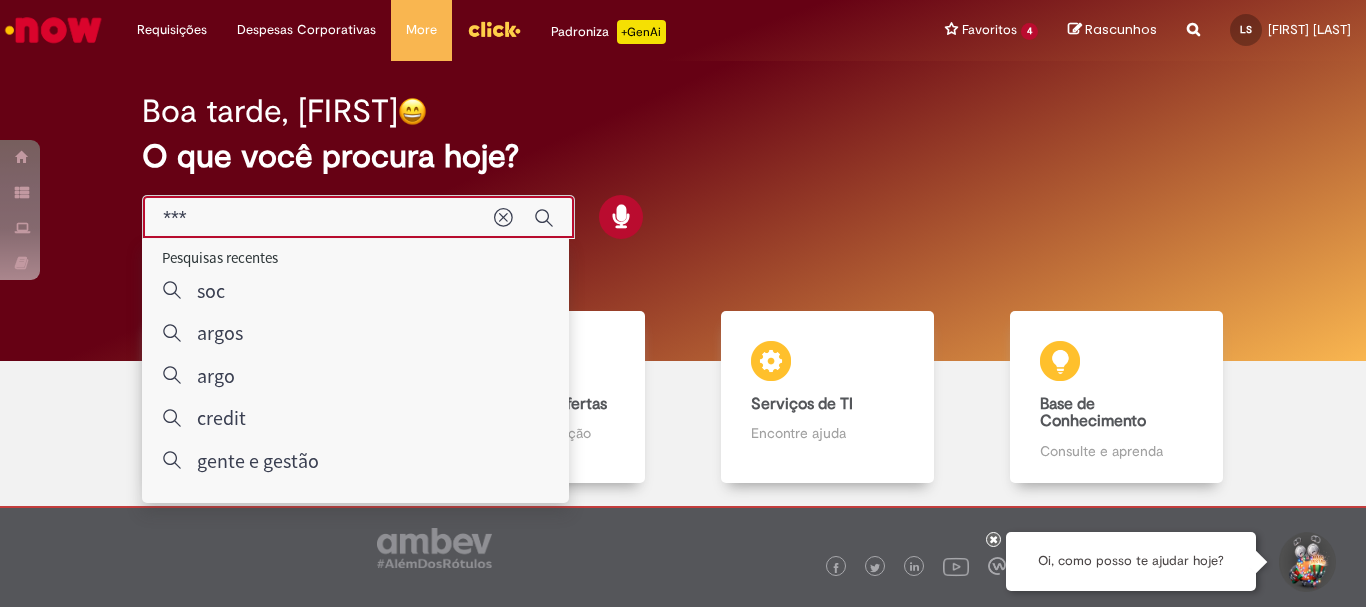 type on "****" 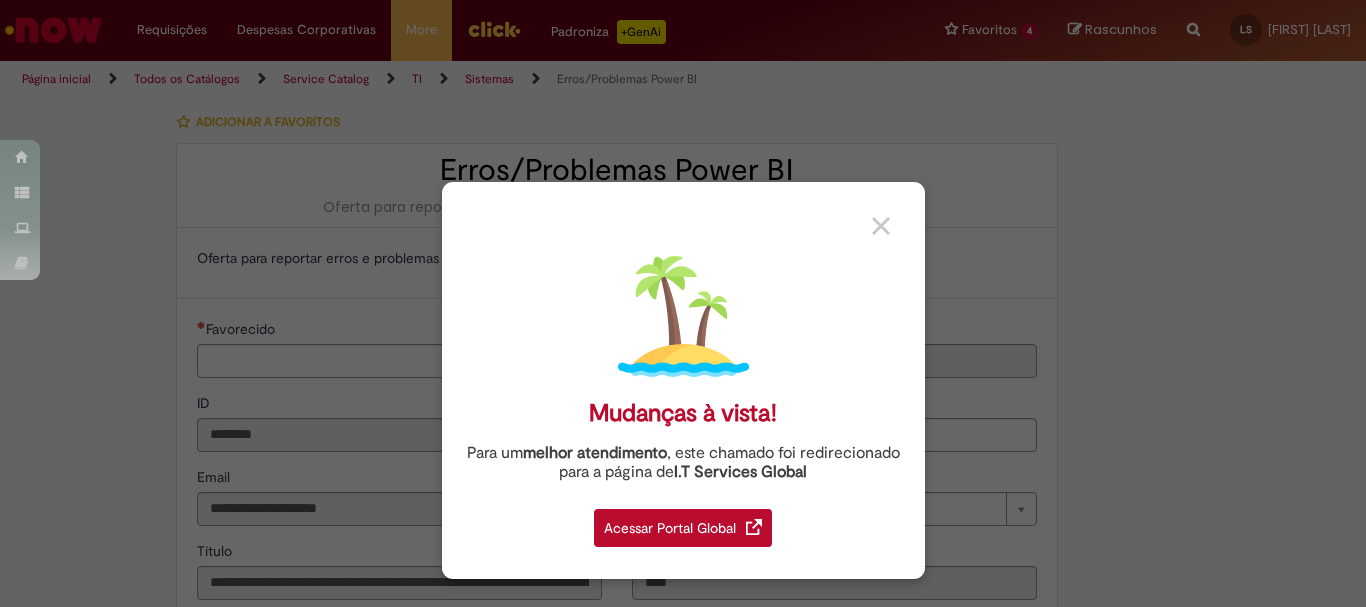 type on "**********" 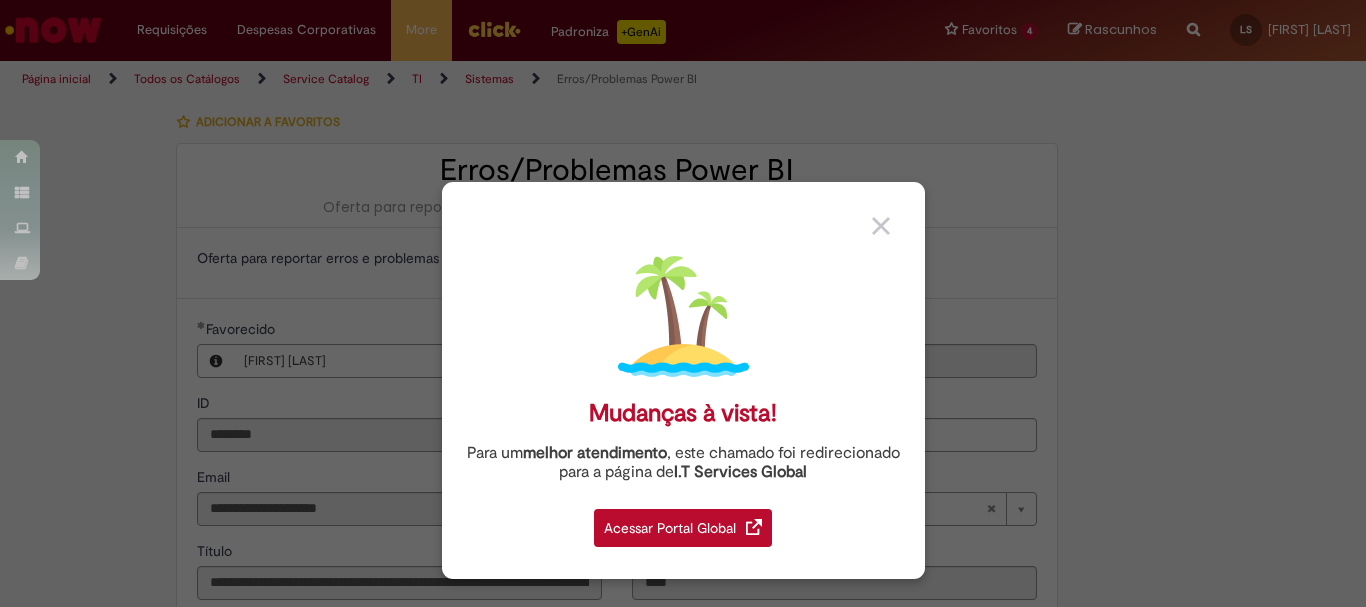 click on "Acessar Portal Global" at bounding box center (683, 528) 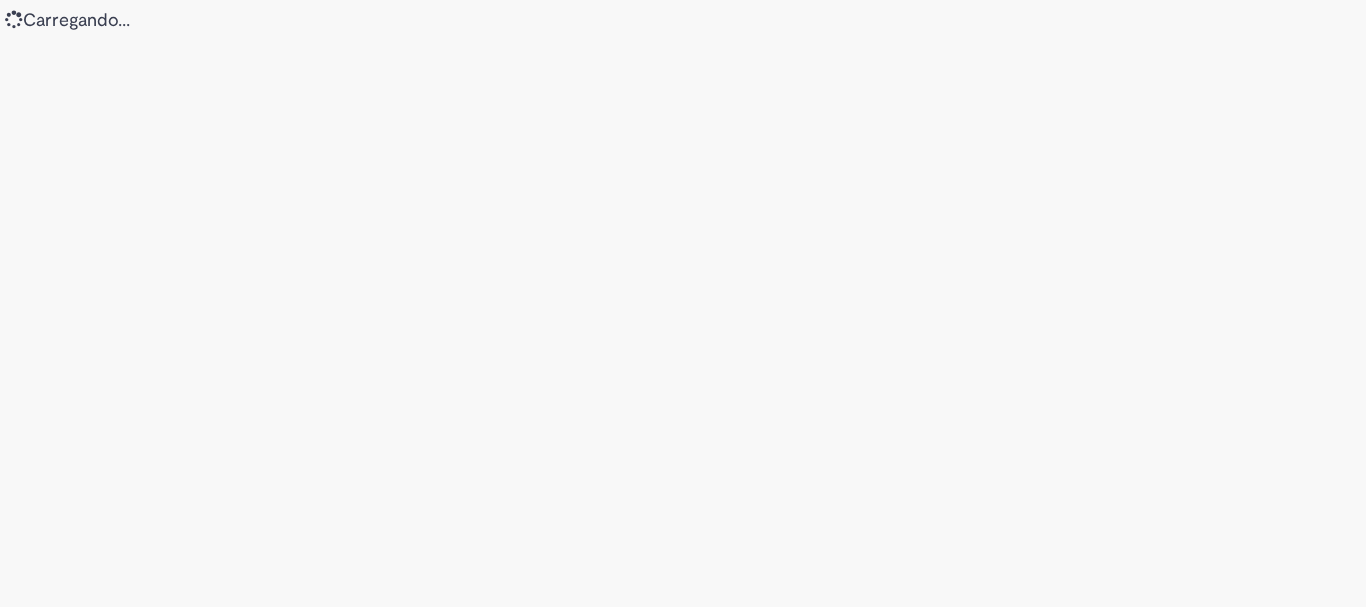 scroll, scrollTop: 0, scrollLeft: 0, axis: both 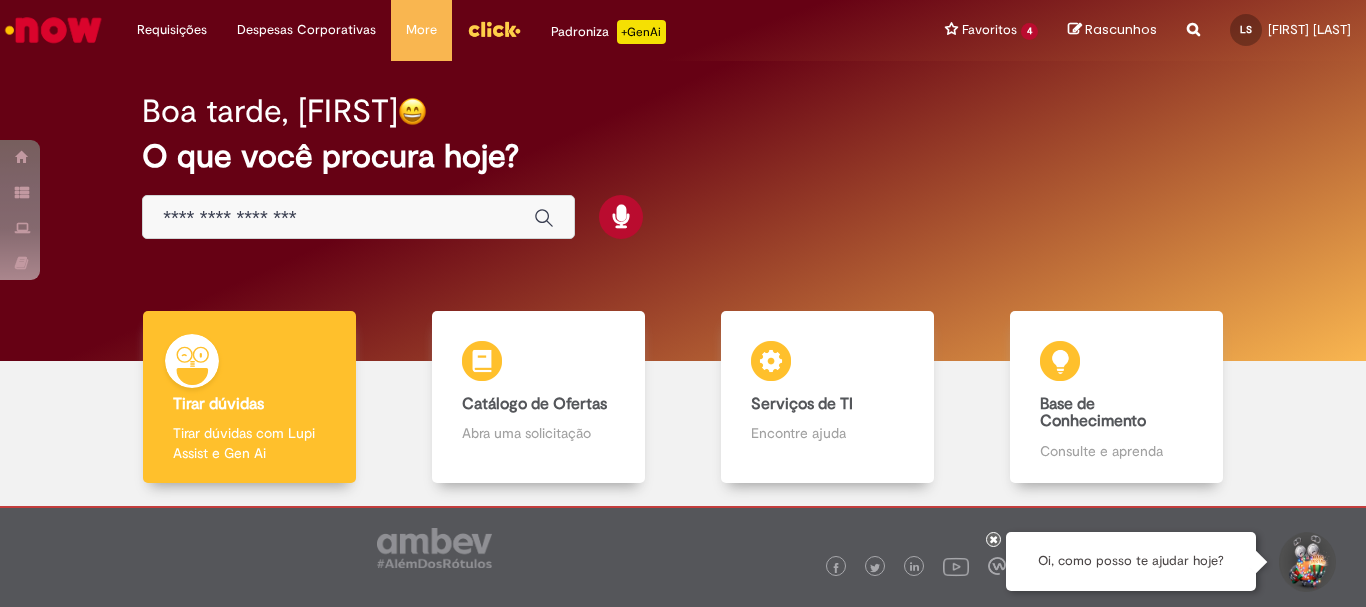click at bounding box center (358, 217) 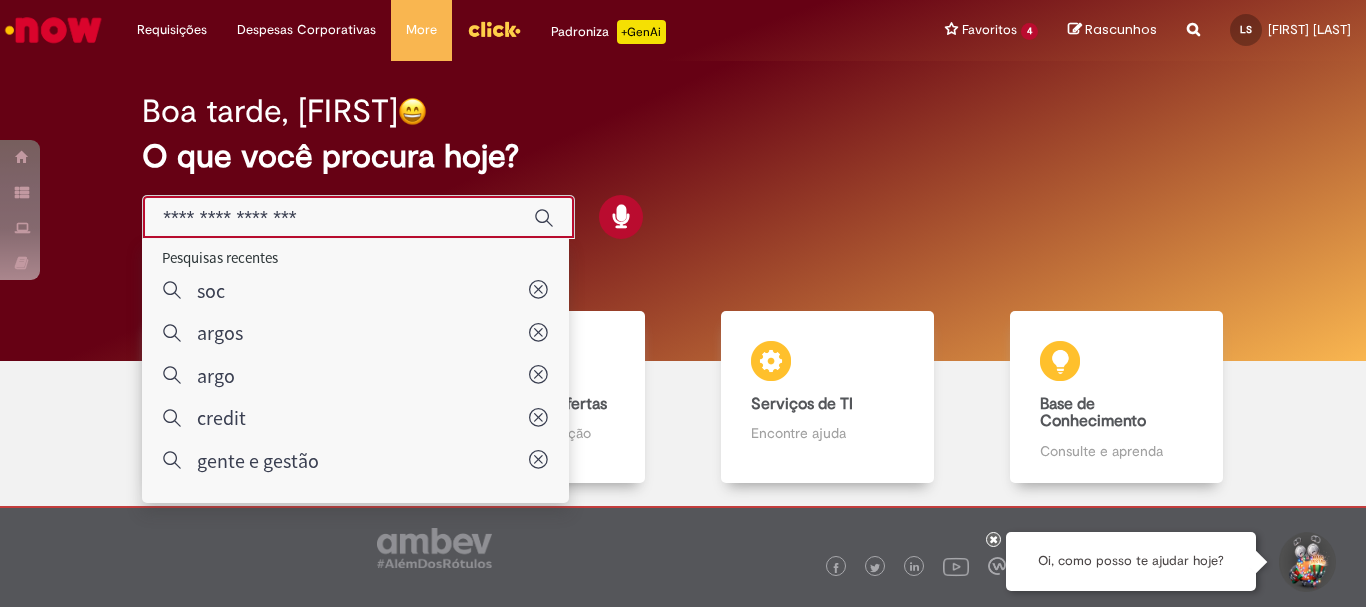 paste on "**********" 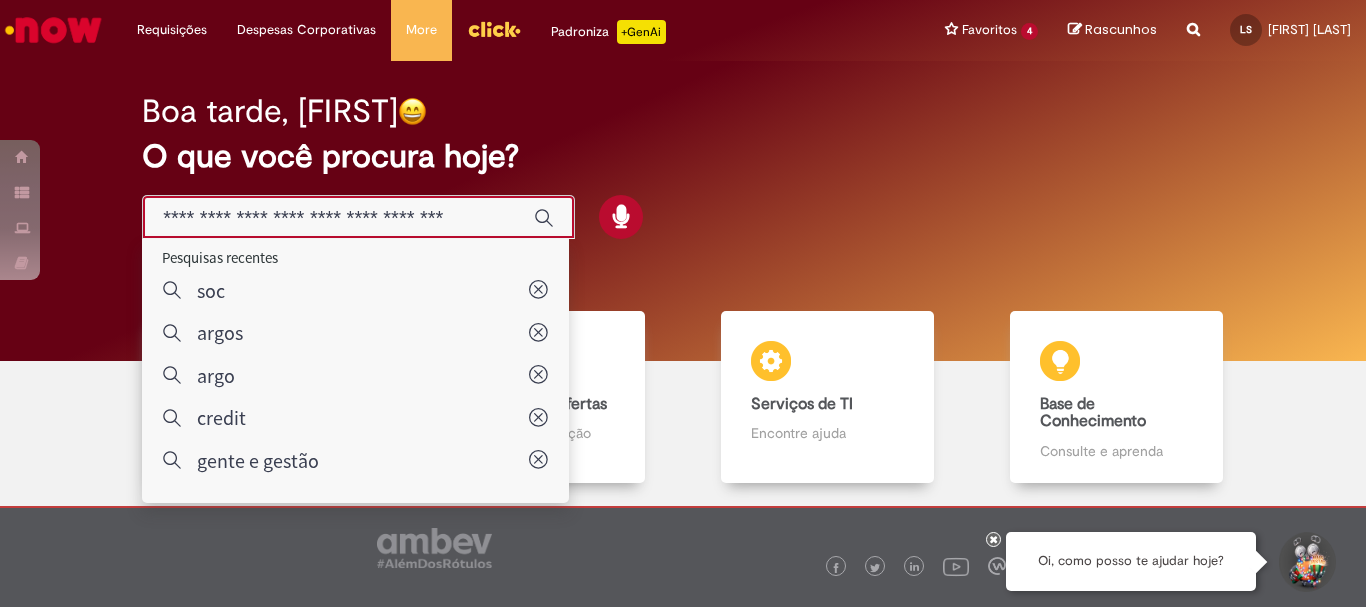 scroll, scrollTop: 0, scrollLeft: 28, axis: horizontal 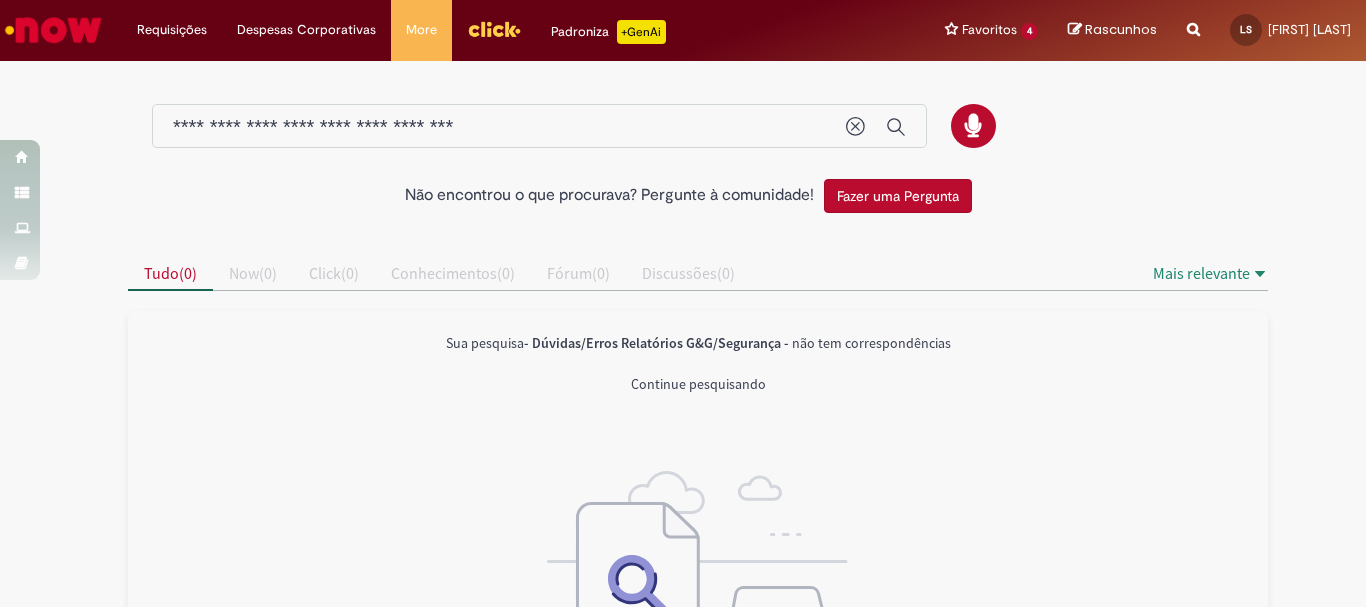 type 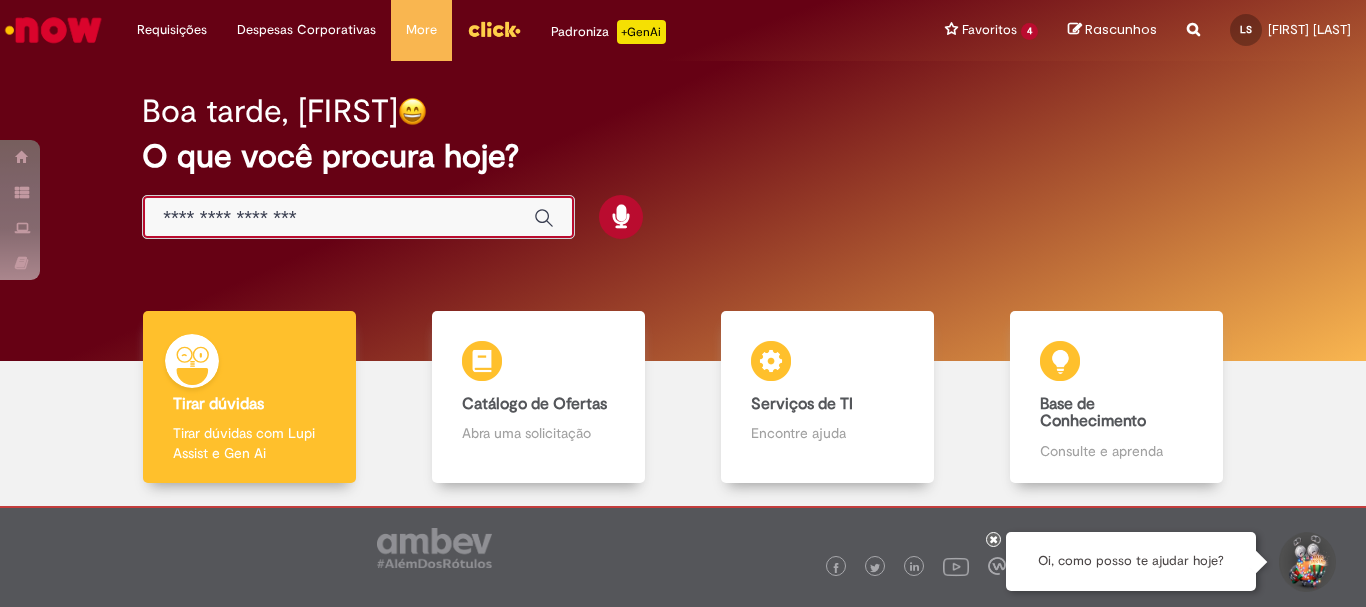 click at bounding box center (338, 218) 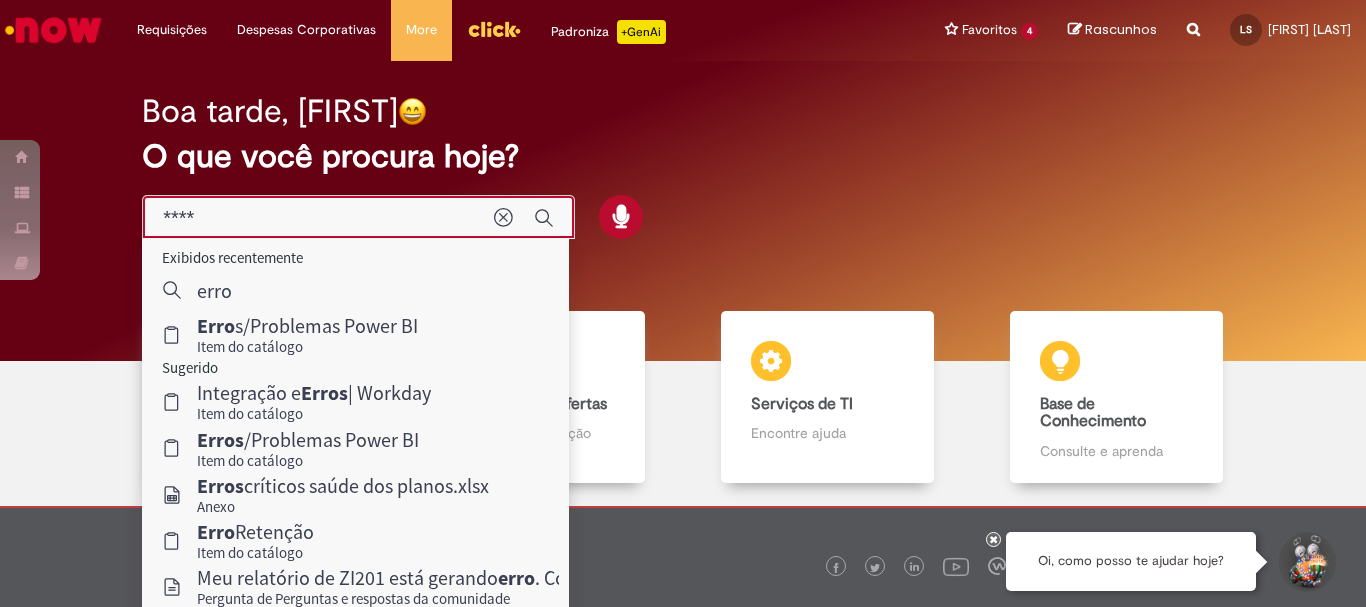 scroll, scrollTop: 83, scrollLeft: 0, axis: vertical 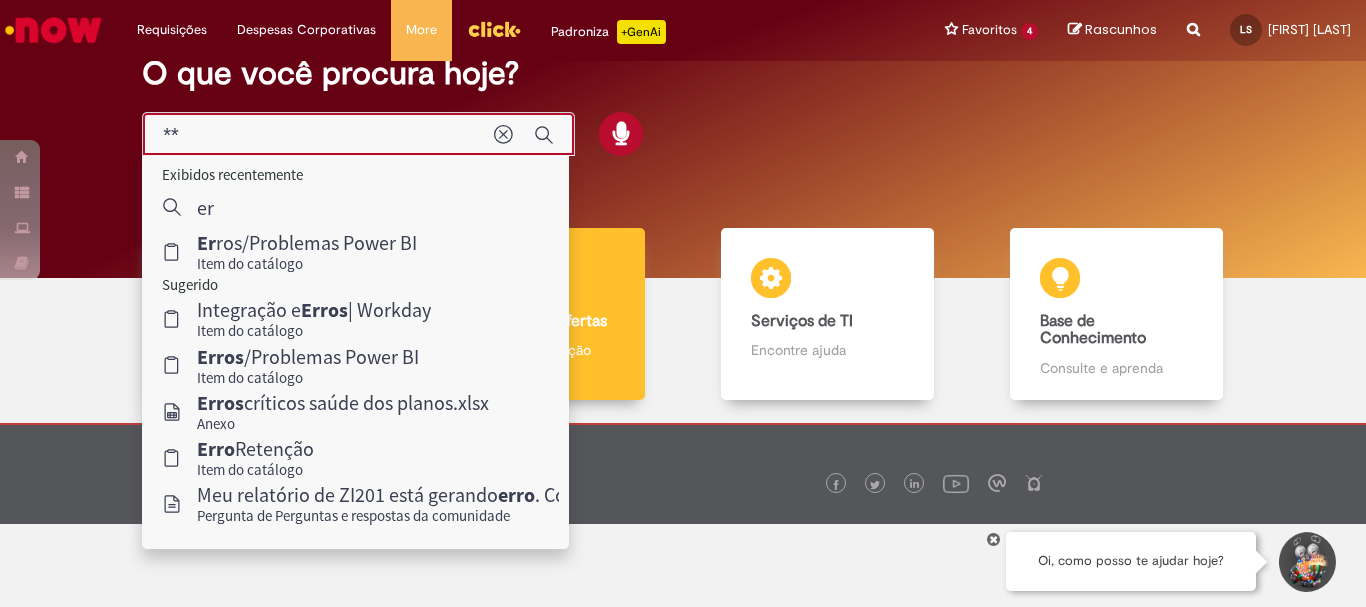 type on "*" 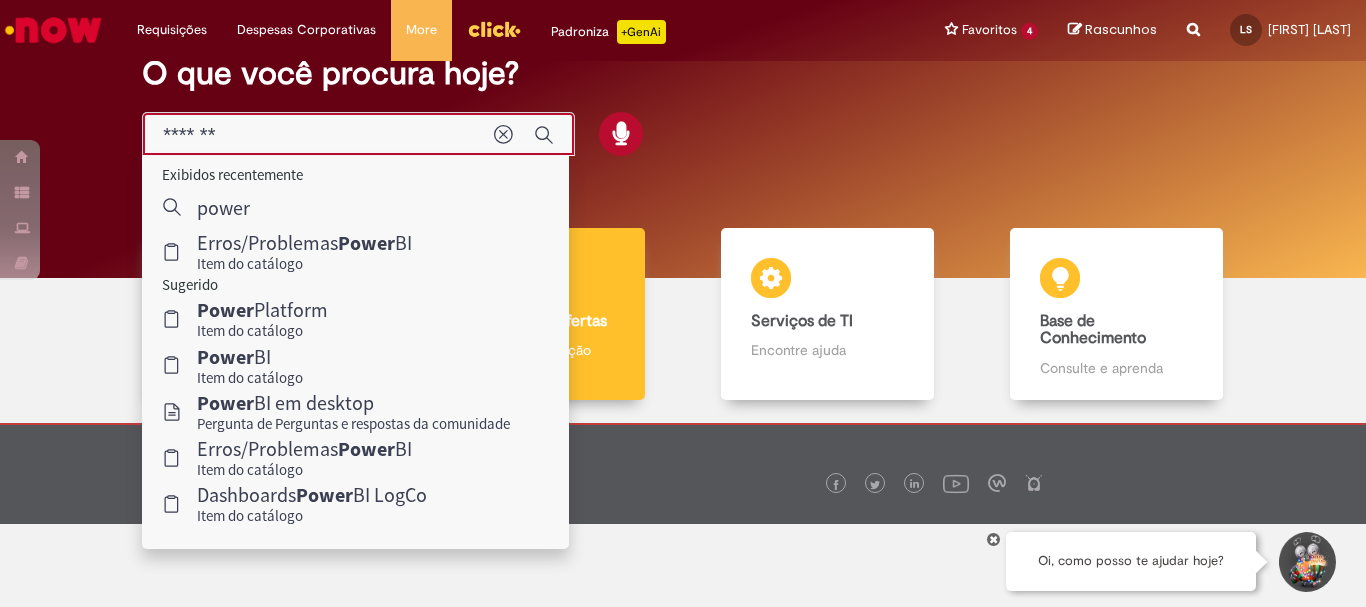type on "********" 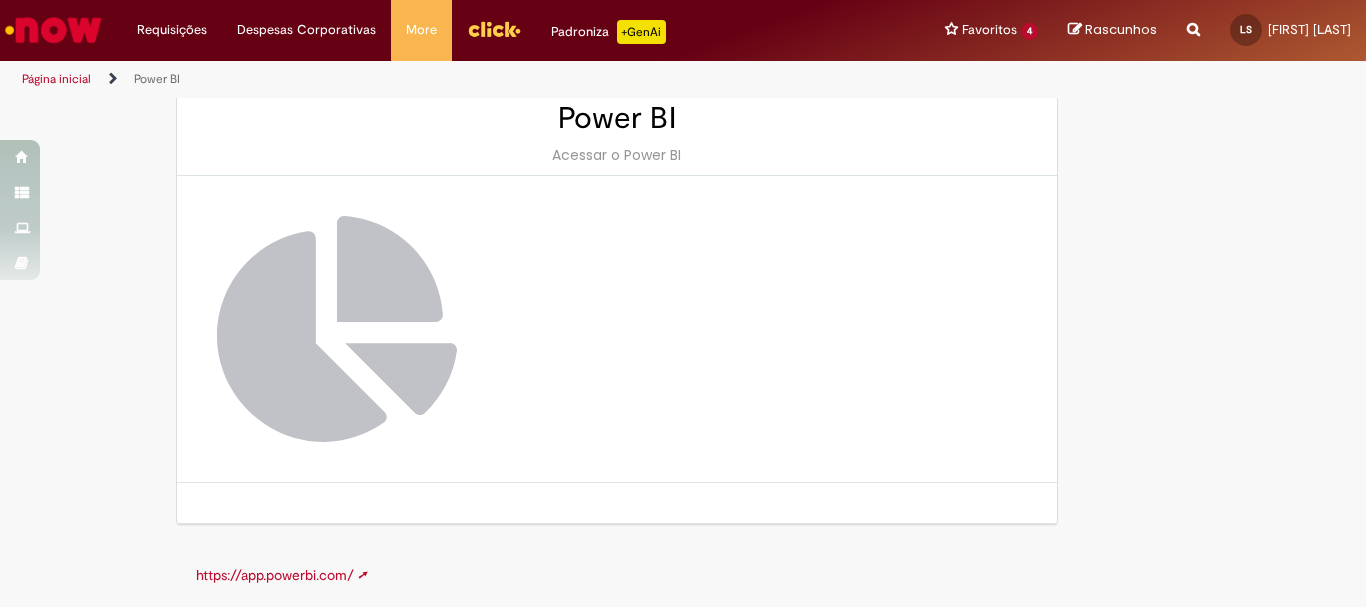 scroll, scrollTop: 0, scrollLeft: 0, axis: both 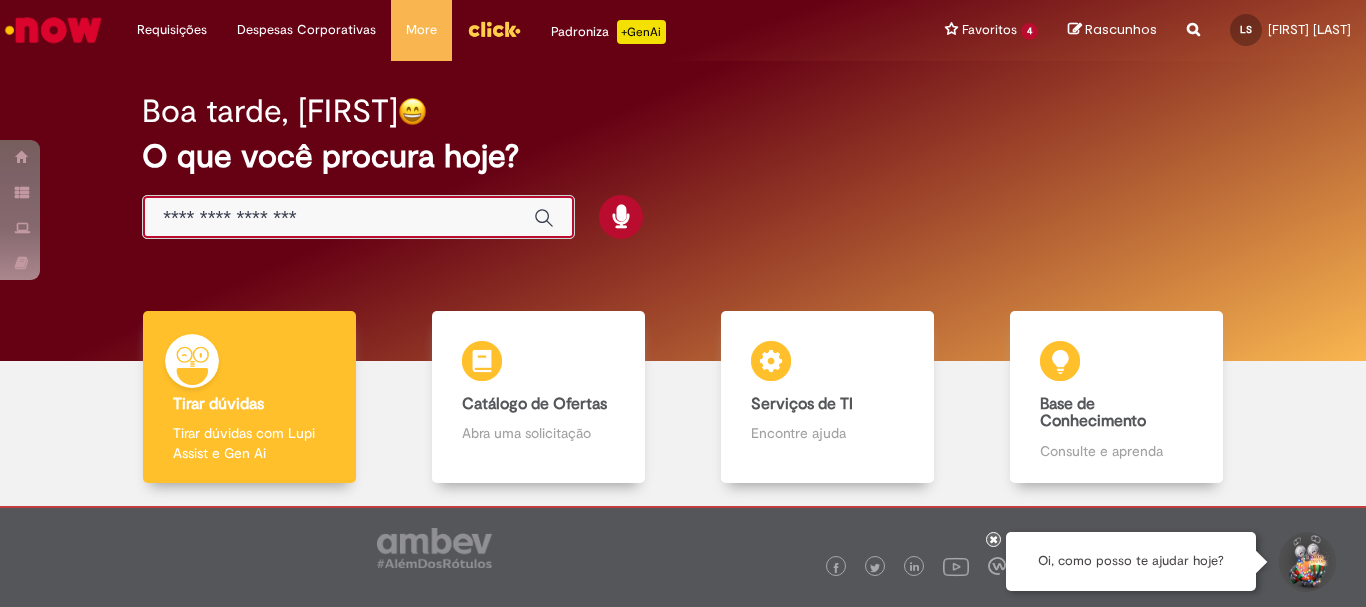 click at bounding box center [338, 218] 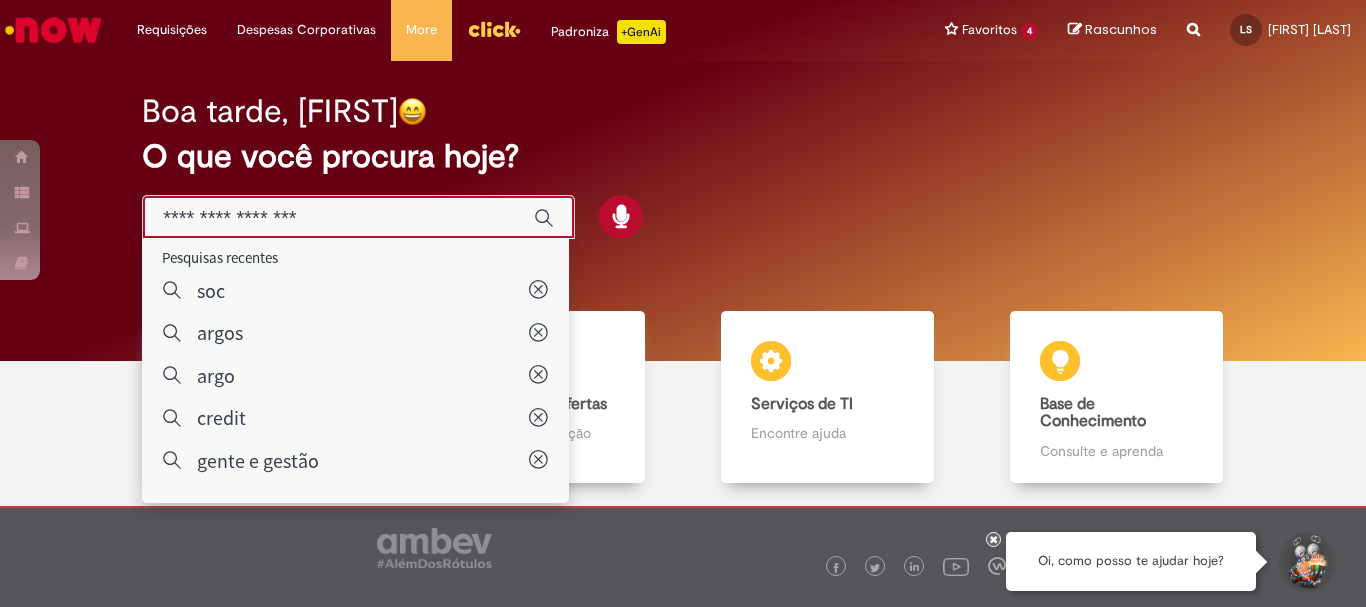 click at bounding box center [338, 218] 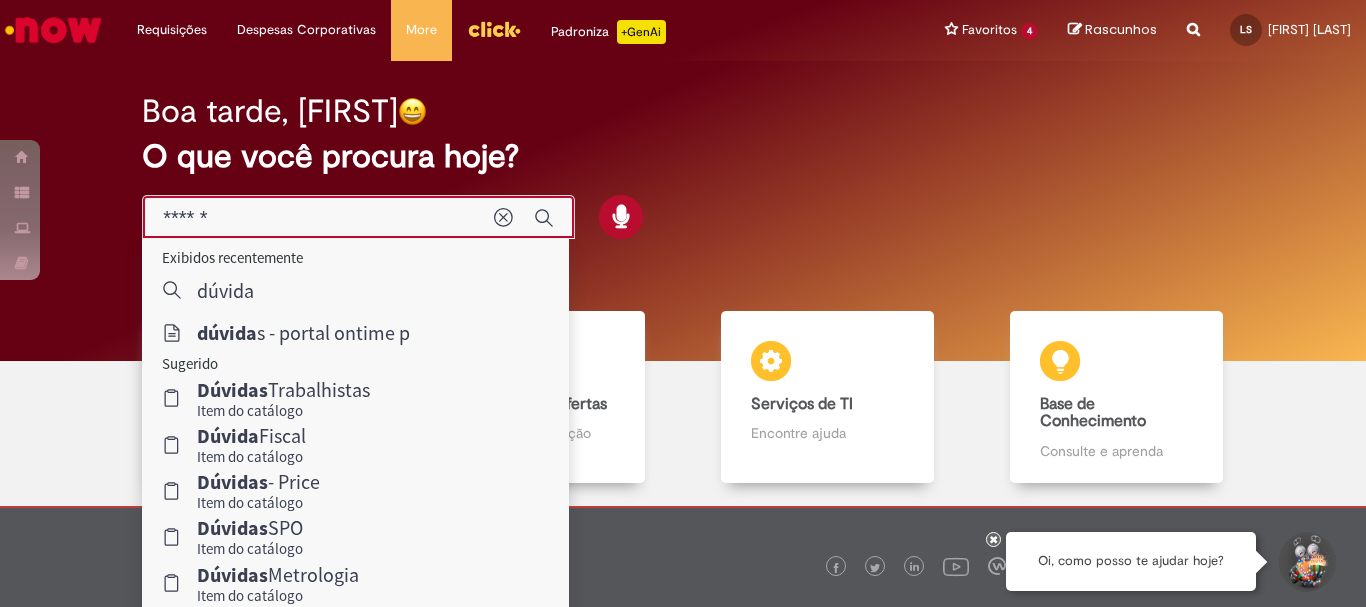 type on "******" 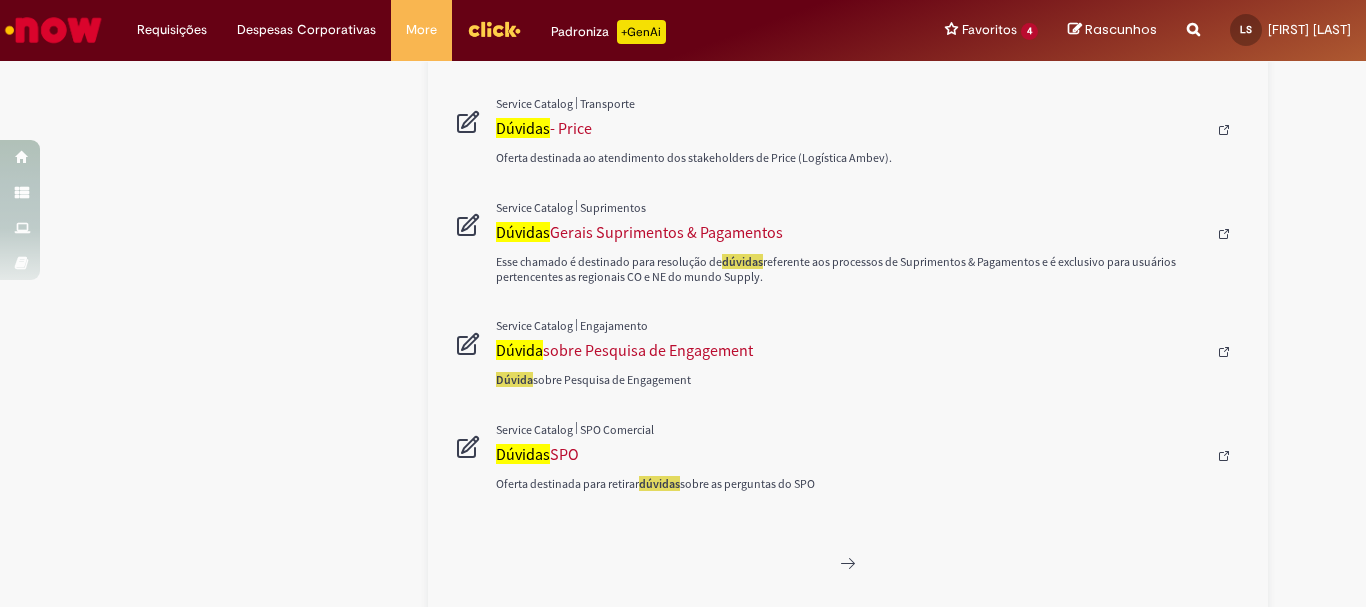 scroll, scrollTop: 933, scrollLeft: 0, axis: vertical 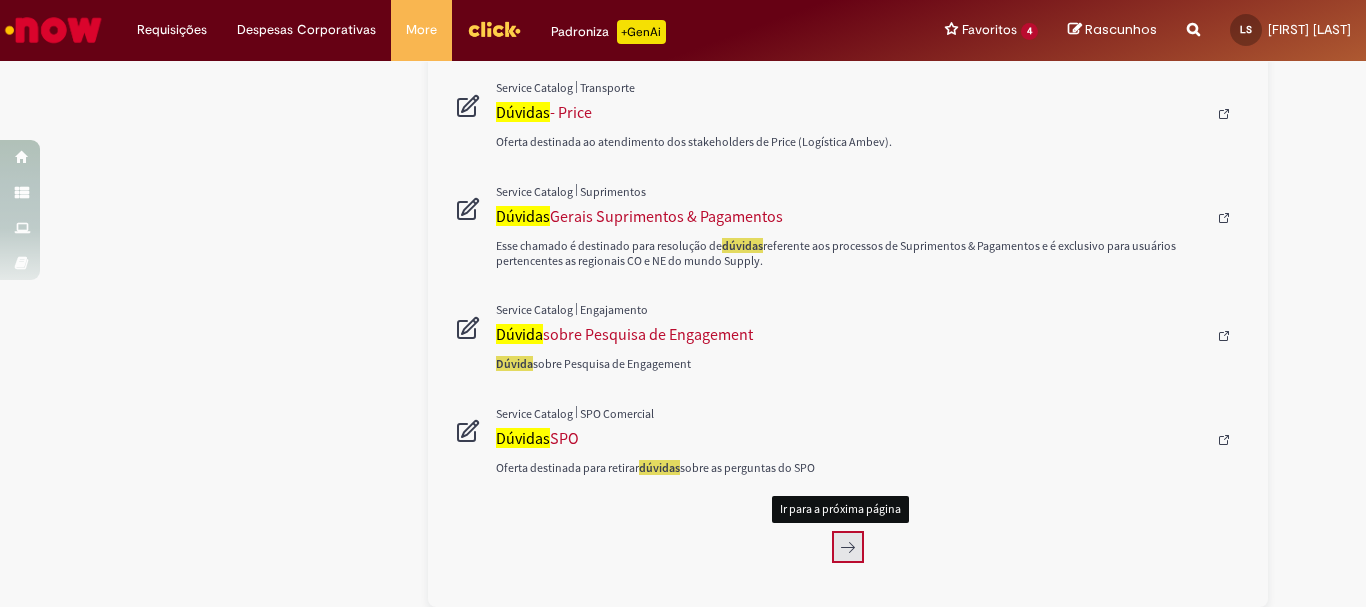 click 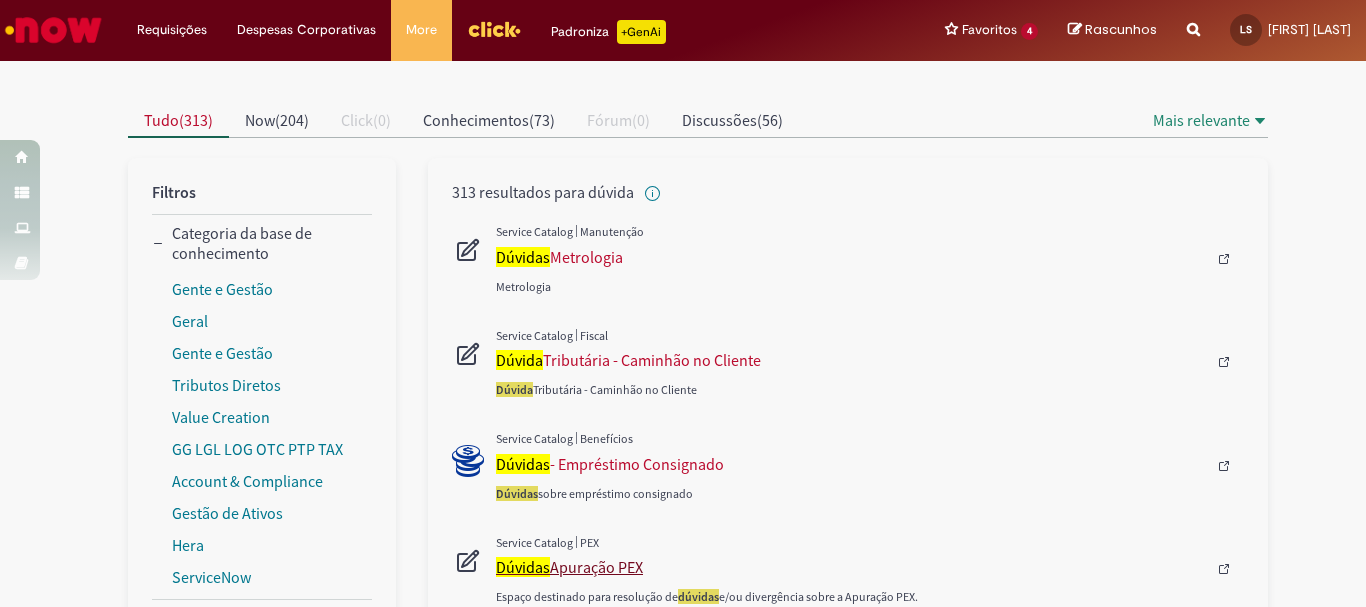 scroll, scrollTop: 0, scrollLeft: 0, axis: both 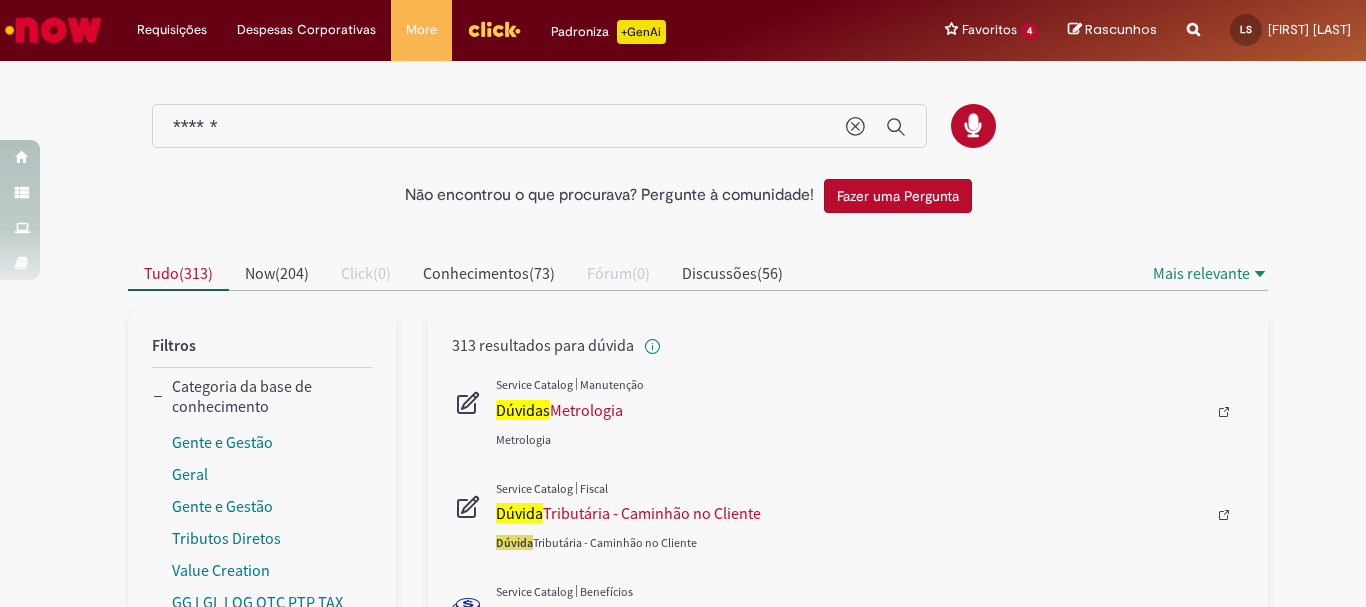 click on "******" at bounding box center (499, 127) 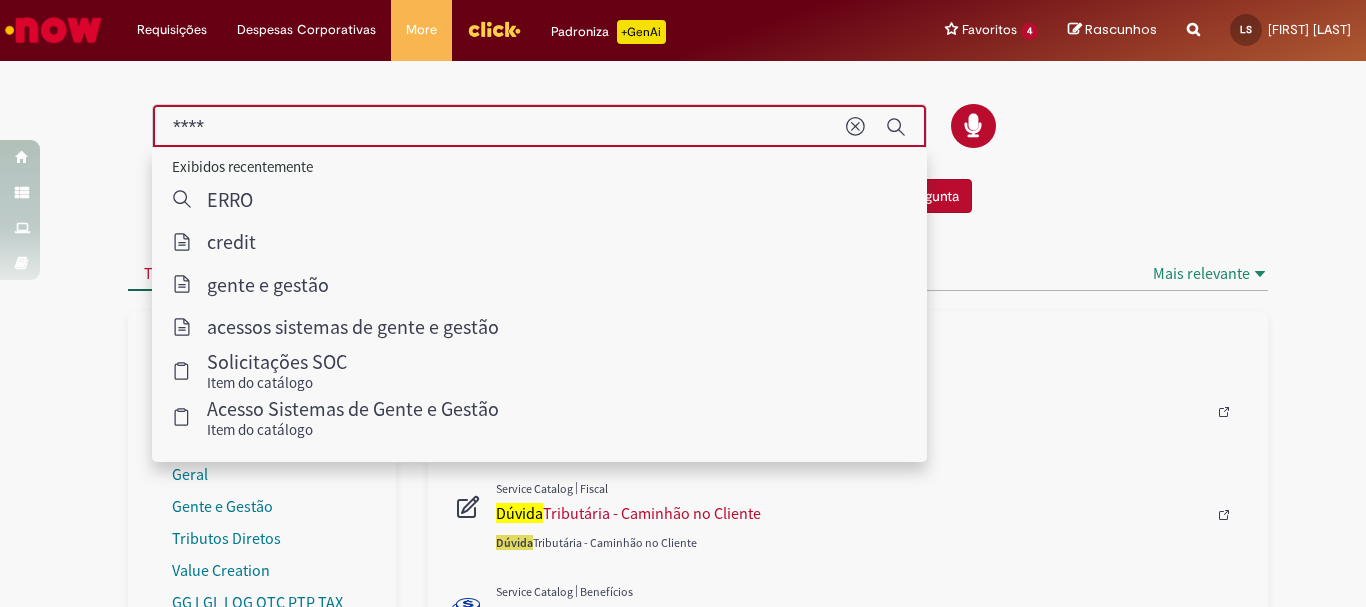 type on "****" 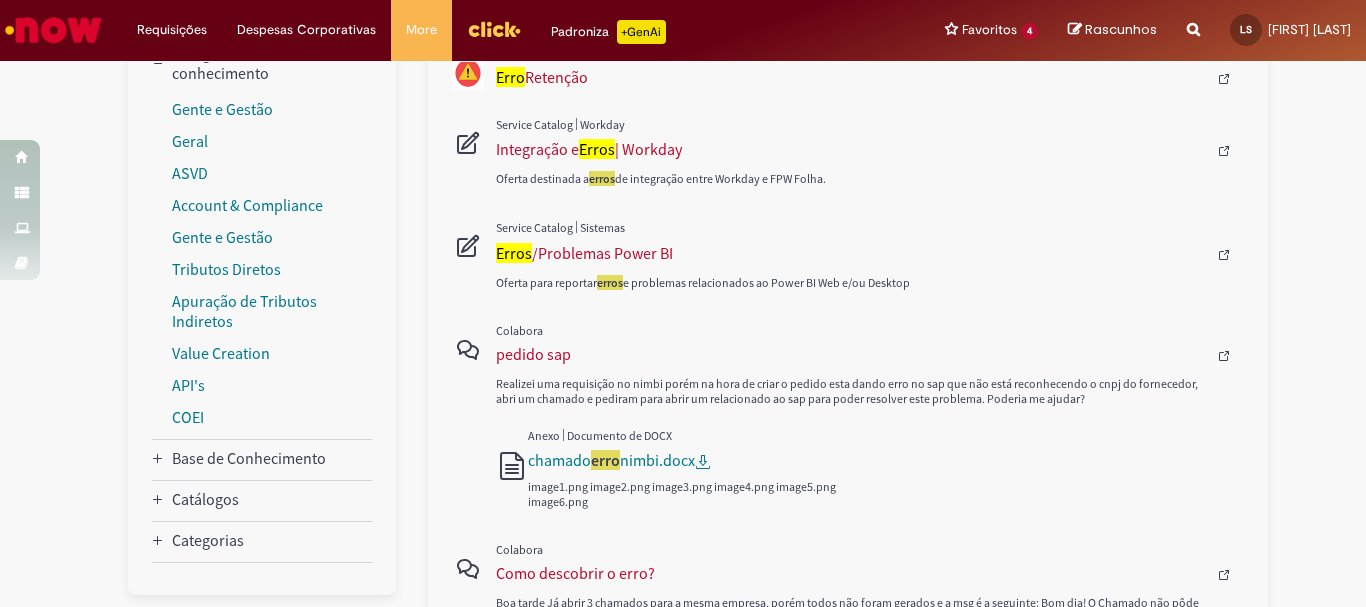 scroll, scrollTop: 250, scrollLeft: 0, axis: vertical 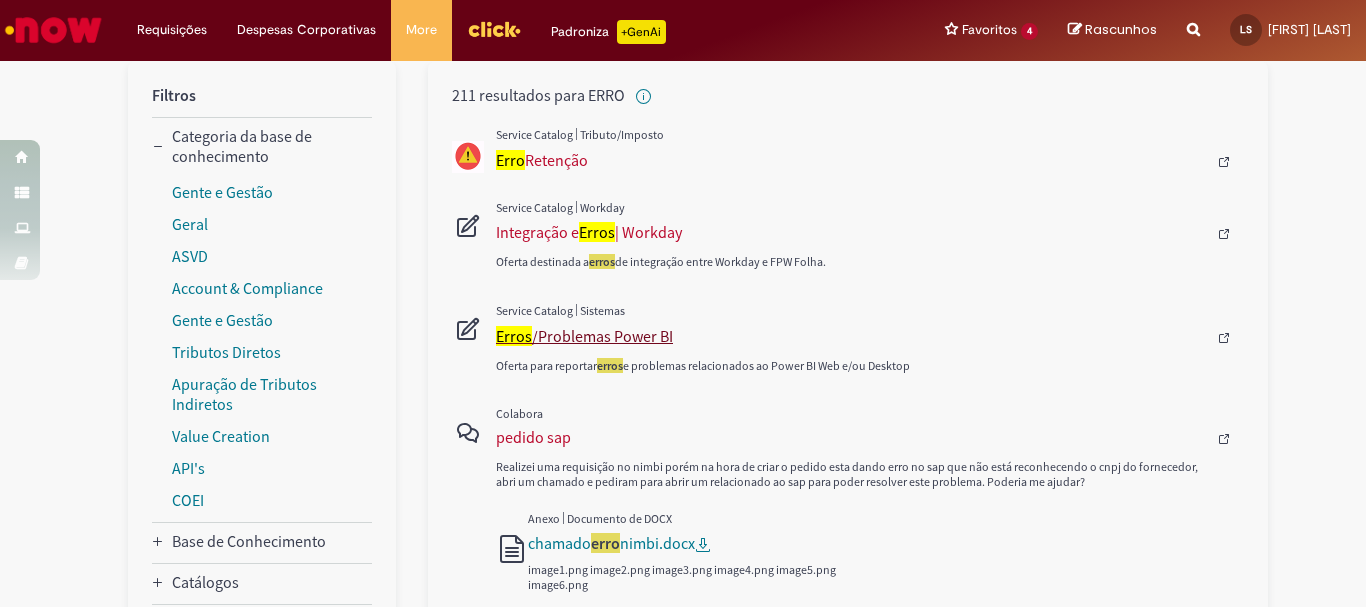 click on "Erros /Problemas Power BI" at bounding box center (851, 336) 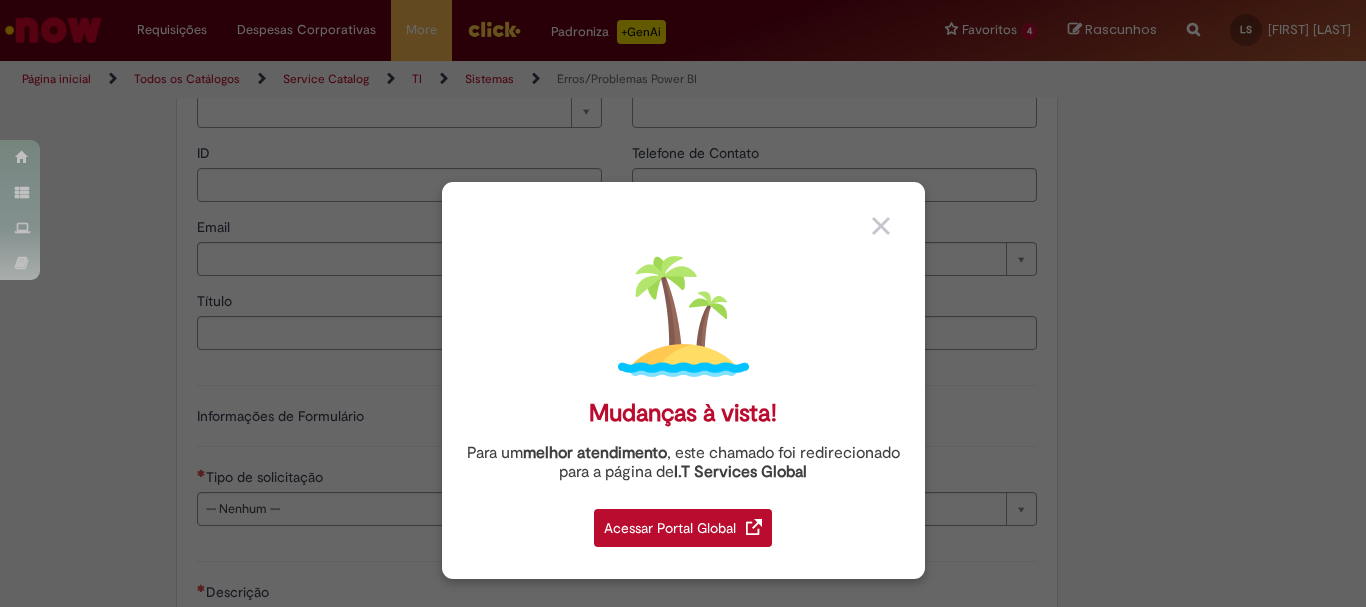 scroll, scrollTop: 0, scrollLeft: 0, axis: both 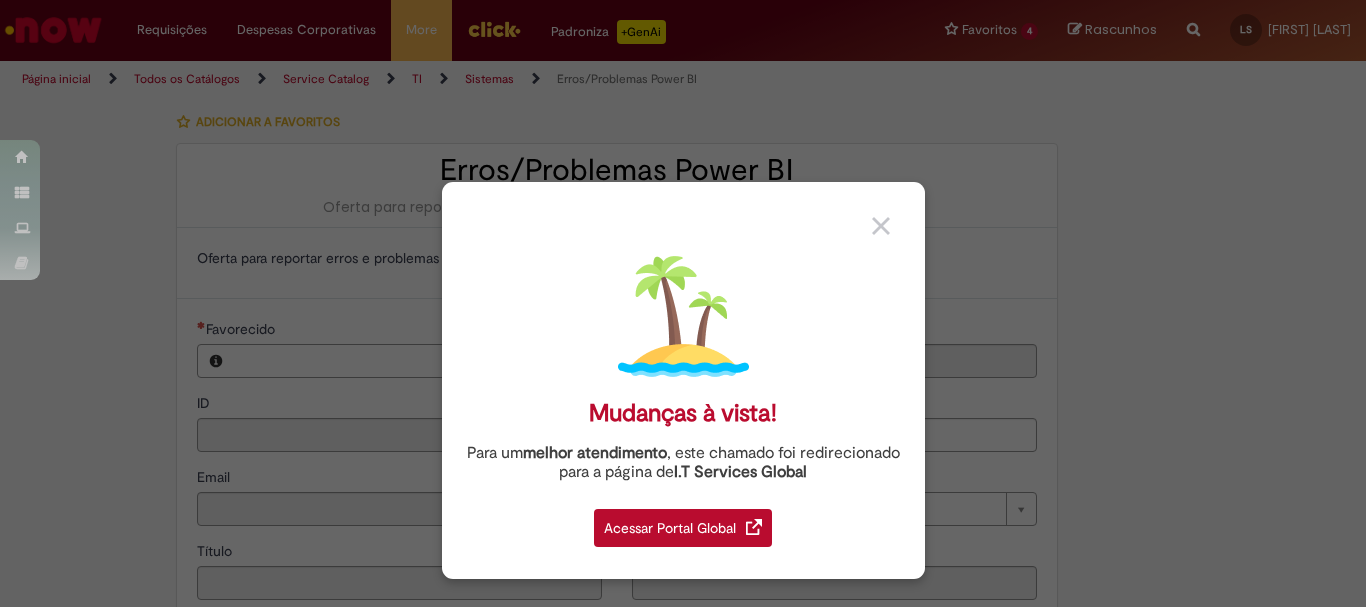 type on "********" 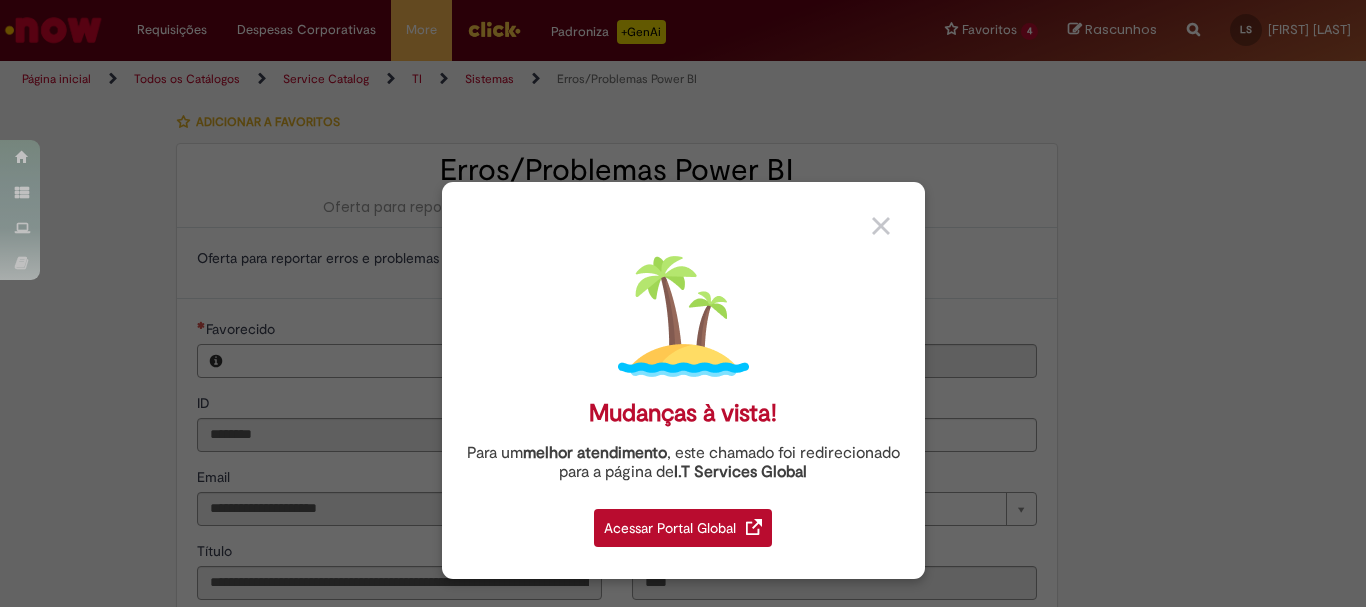 type on "**********" 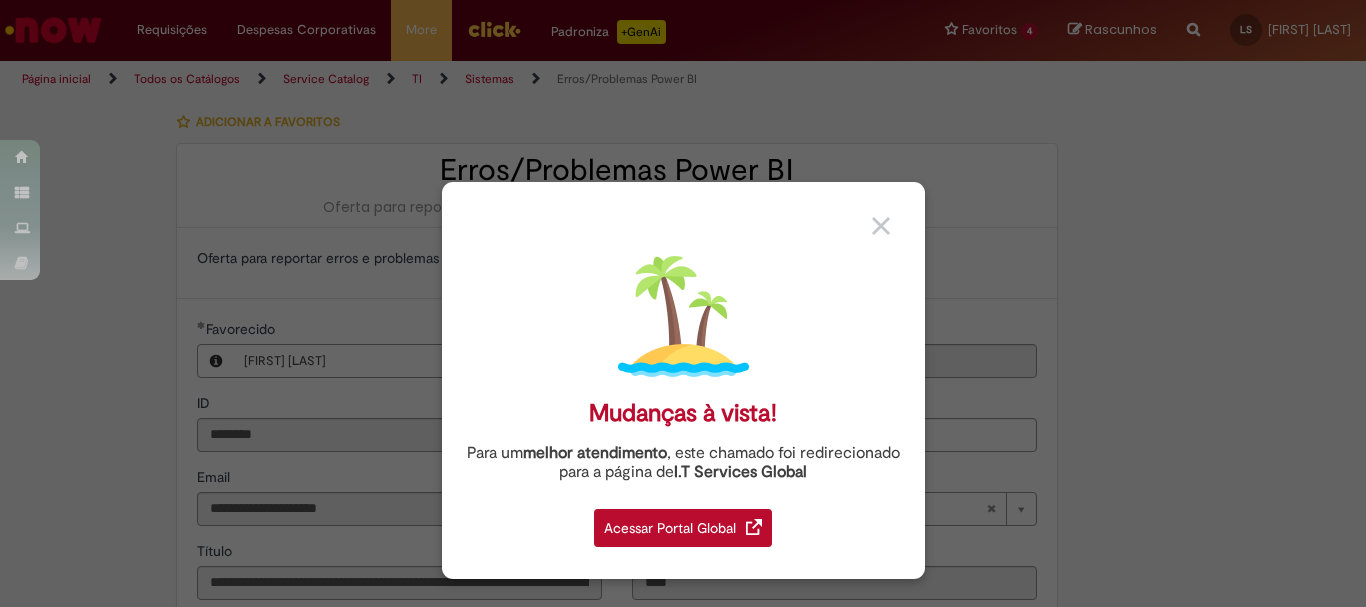 click on "Acessar Portal Global" at bounding box center (683, 528) 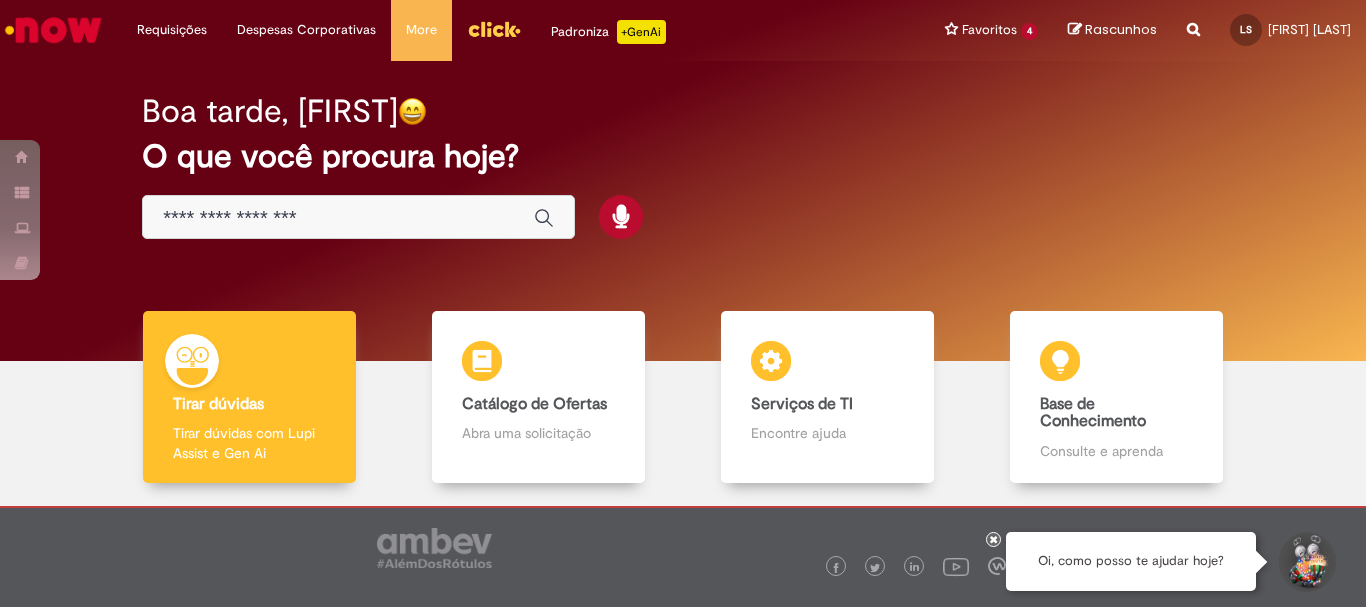 click at bounding box center (338, 218) 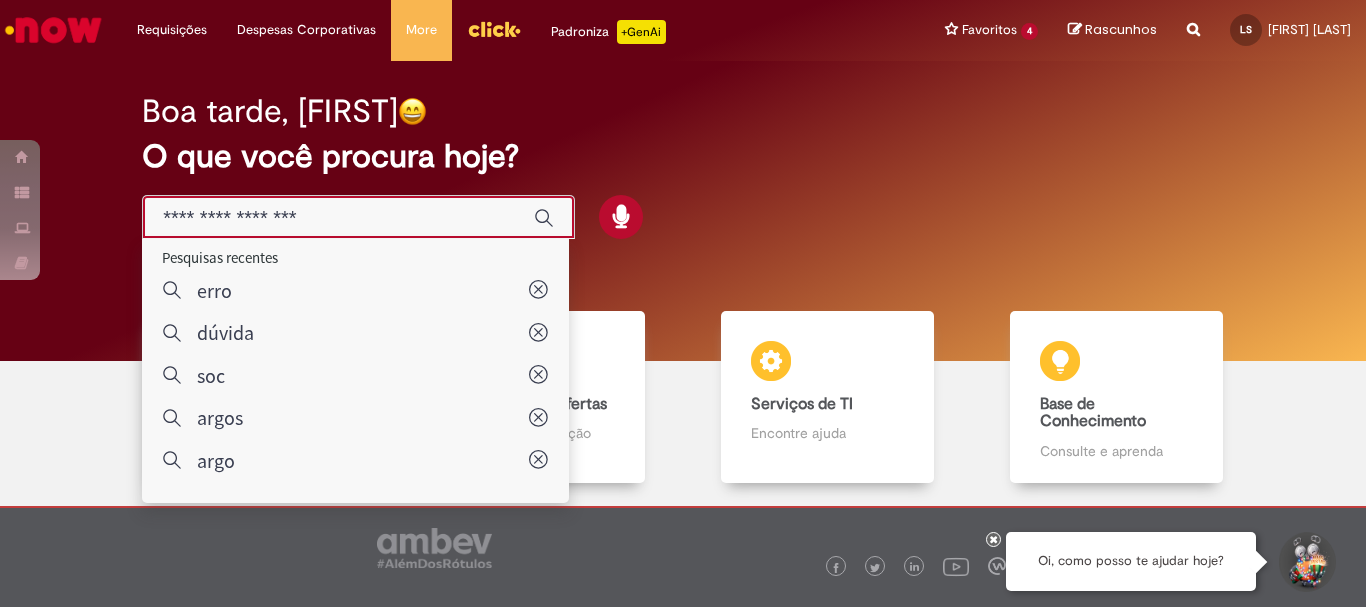 paste on "**********" 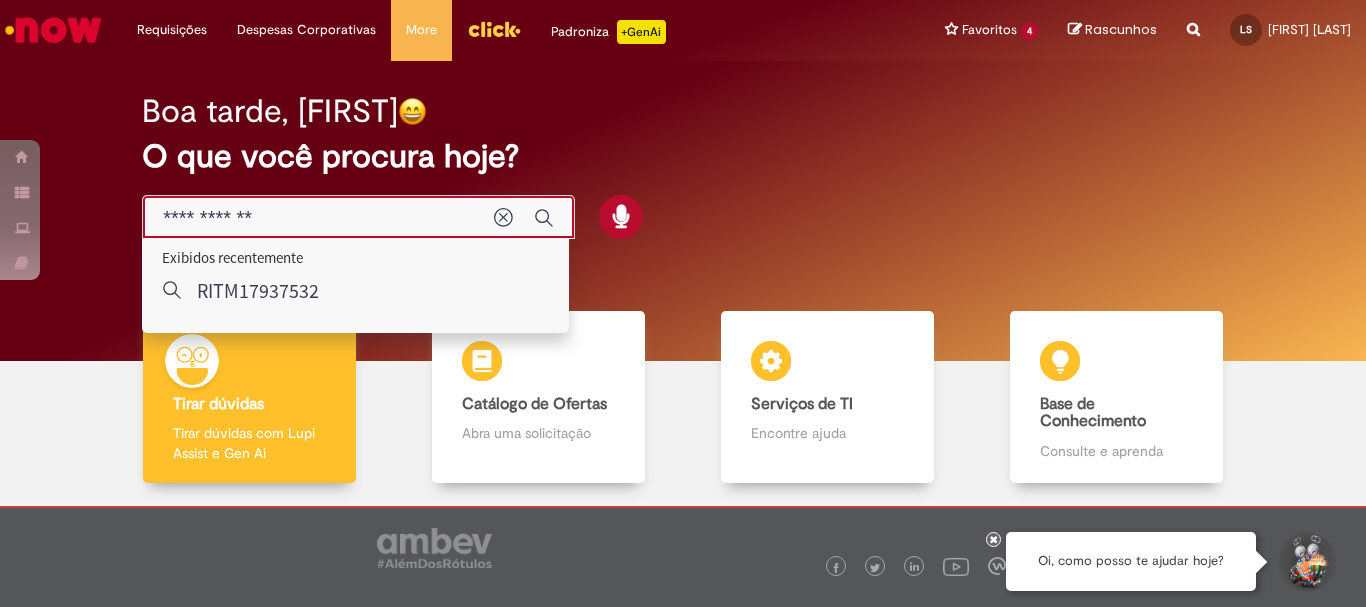 type on "**********" 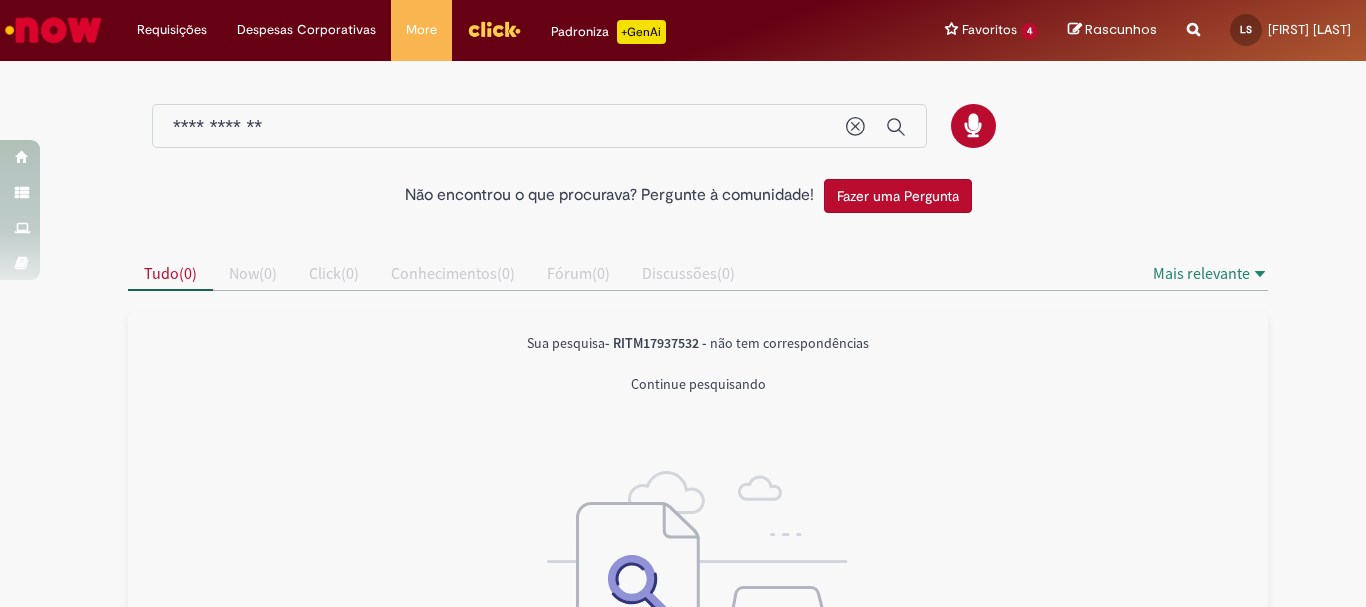 click on "**********" at bounding box center (539, 126) 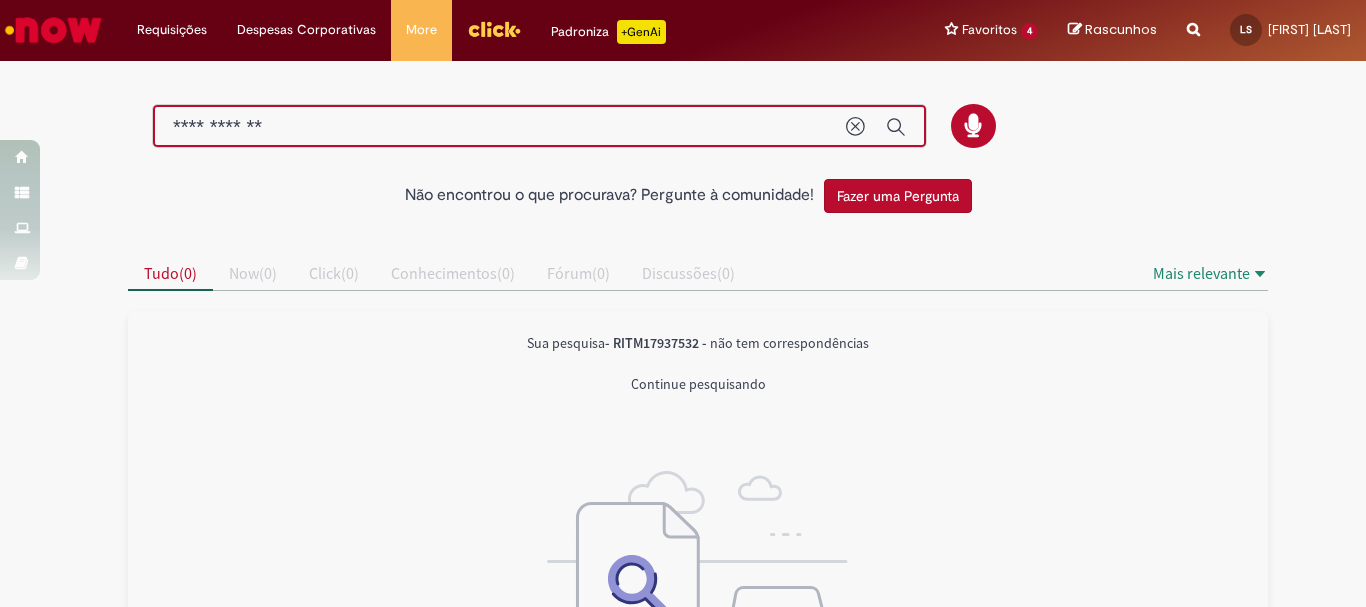 drag, startPoint x: 334, startPoint y: 130, endPoint x: 48, endPoint y: 118, distance: 286.25165 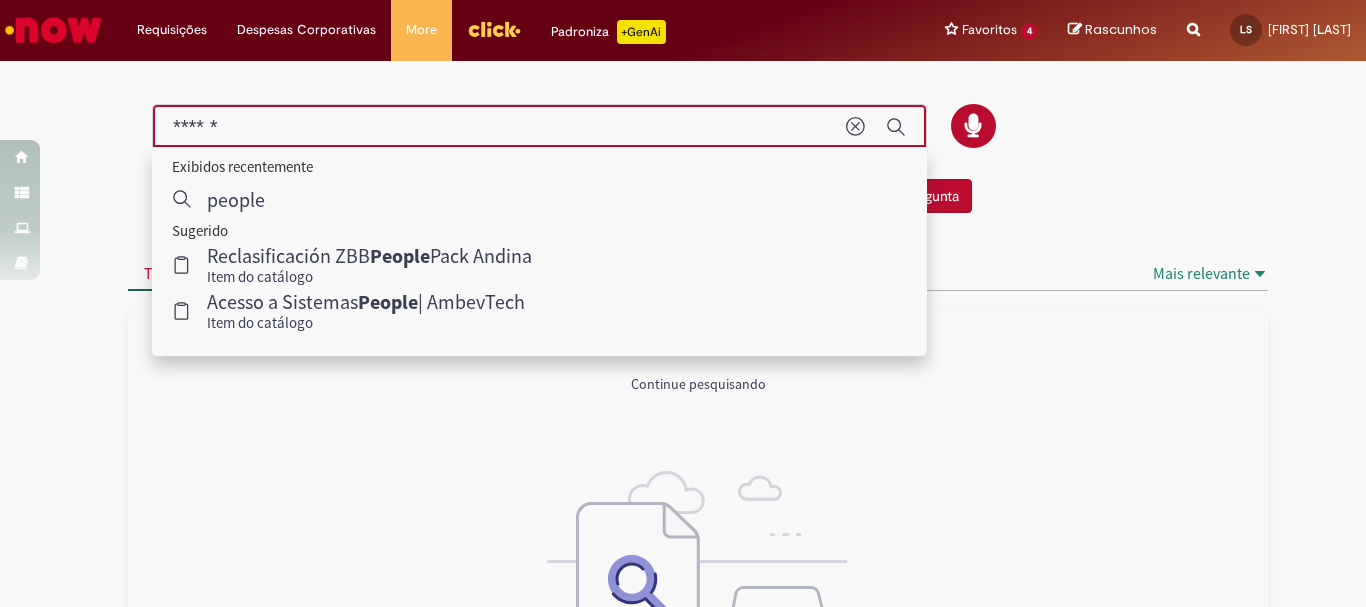type on "******" 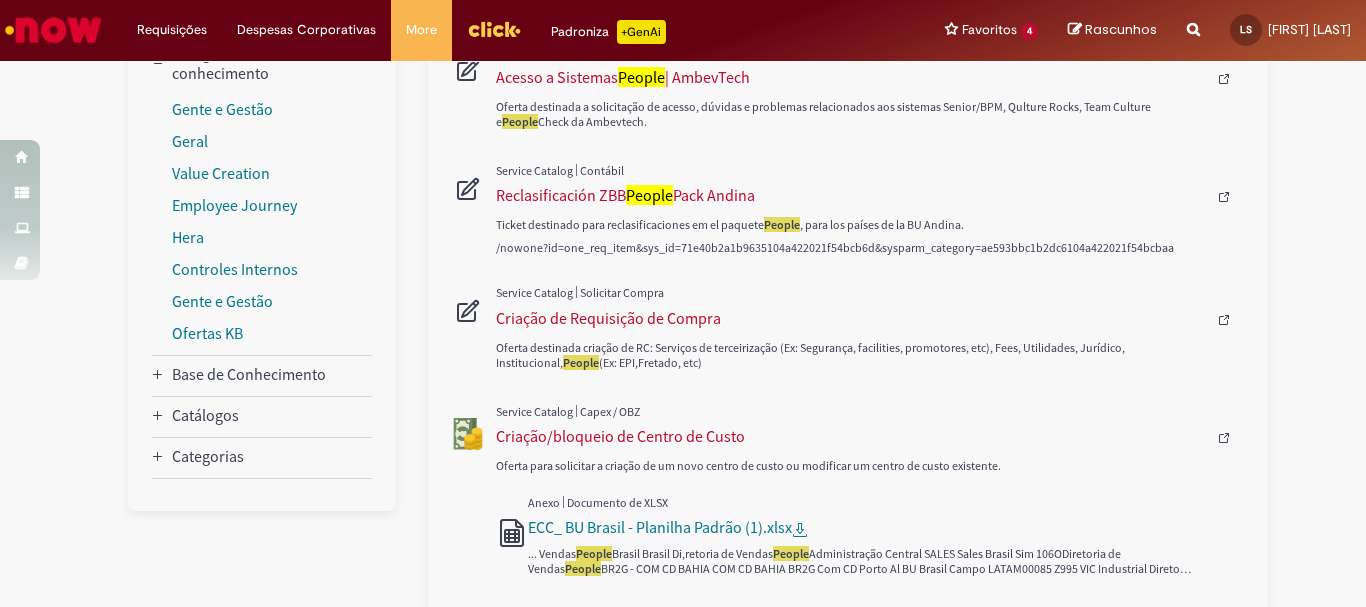 scroll, scrollTop: 0, scrollLeft: 0, axis: both 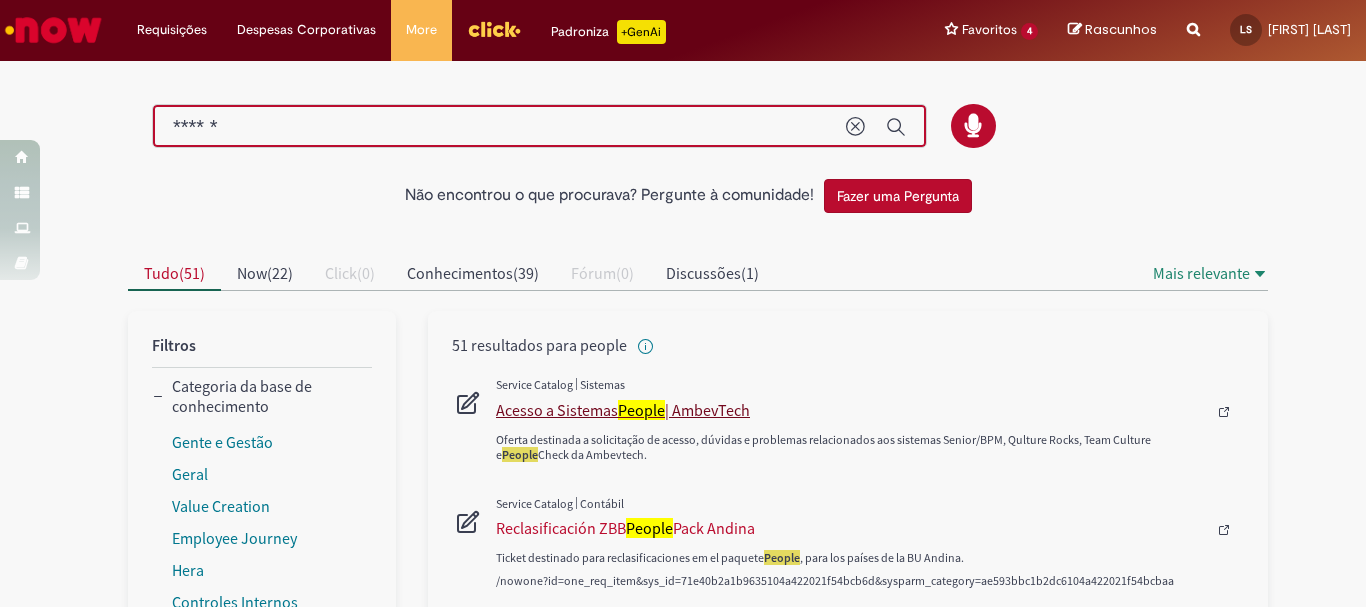click on "Acesso a Sistemas  People  | AmbevTech" at bounding box center (851, 410) 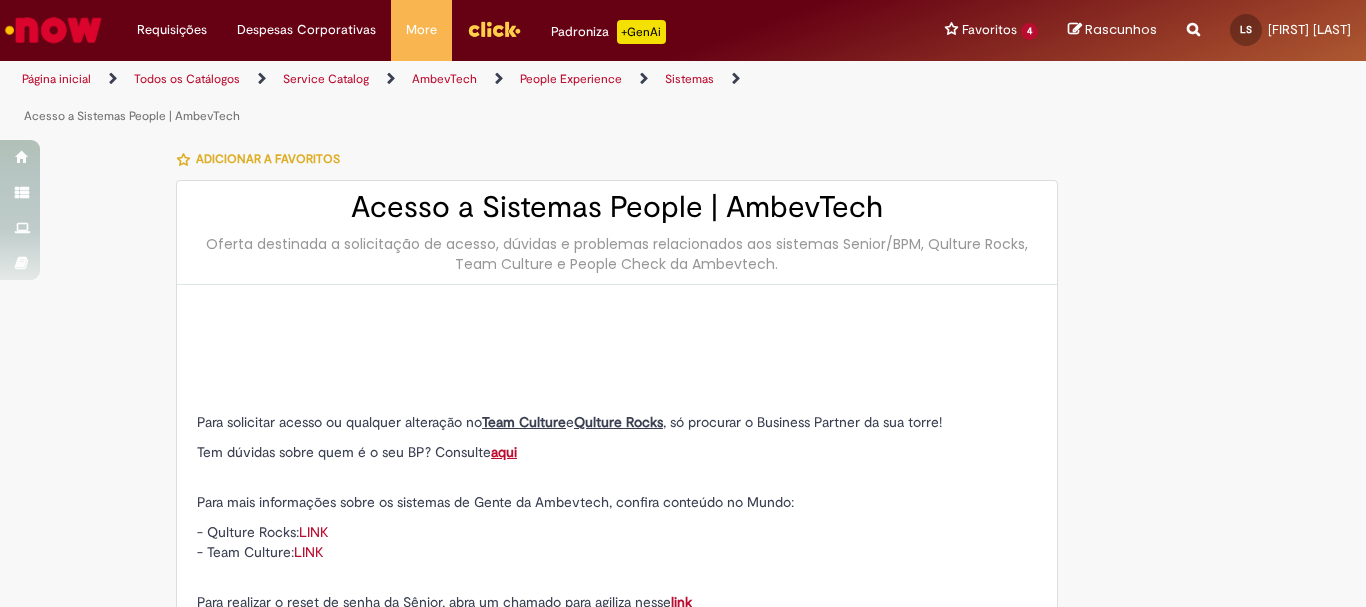 type on "********" 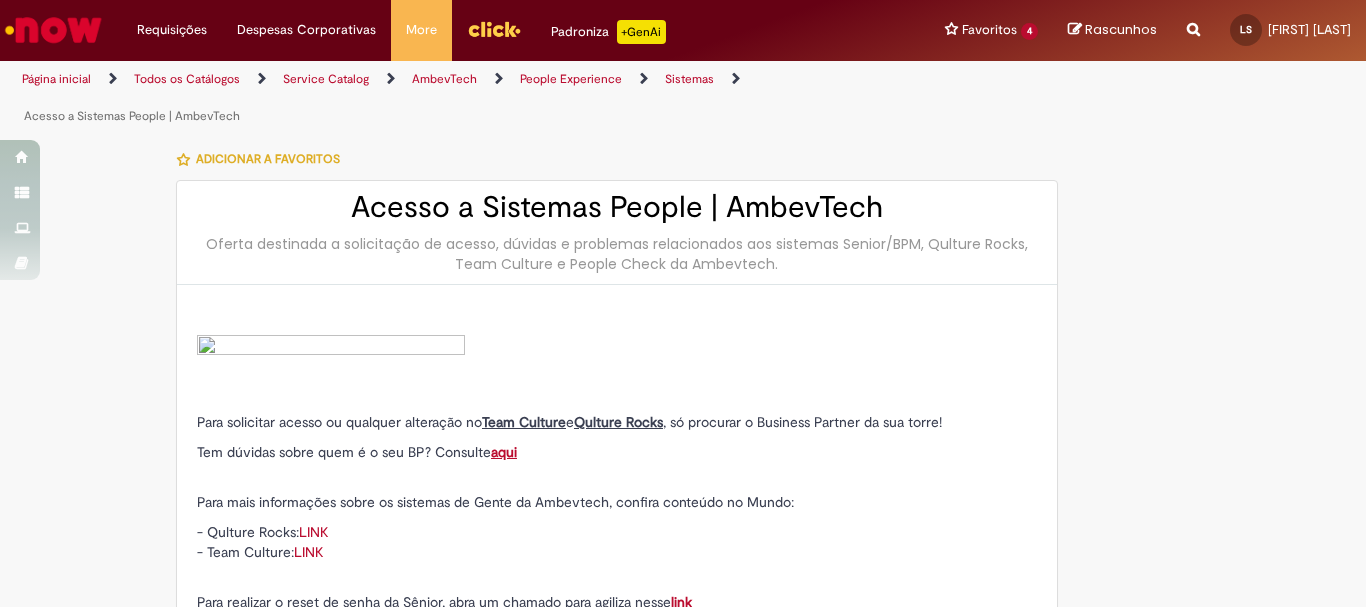 type on "**********" 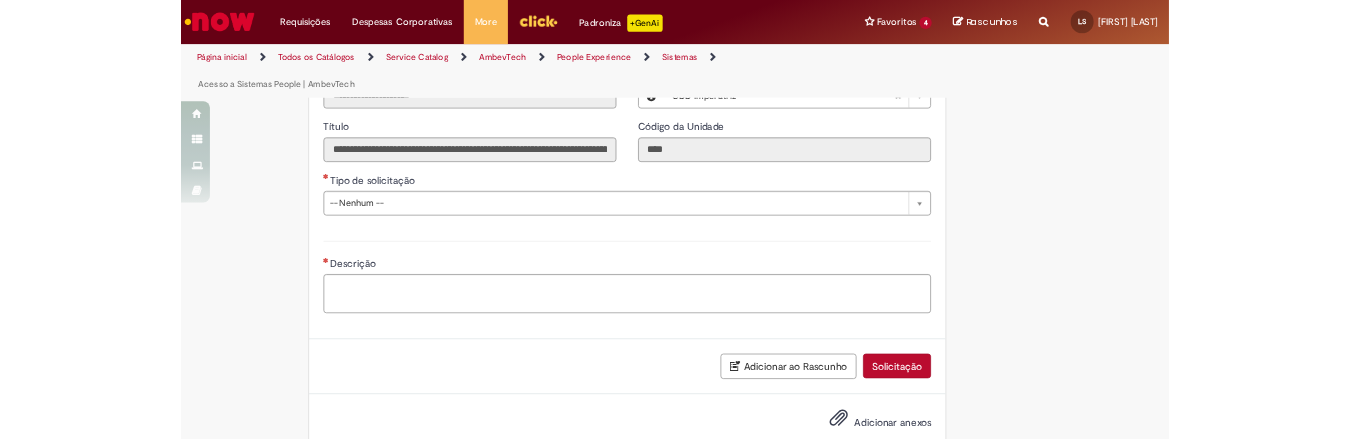scroll, scrollTop: 797, scrollLeft: 0, axis: vertical 